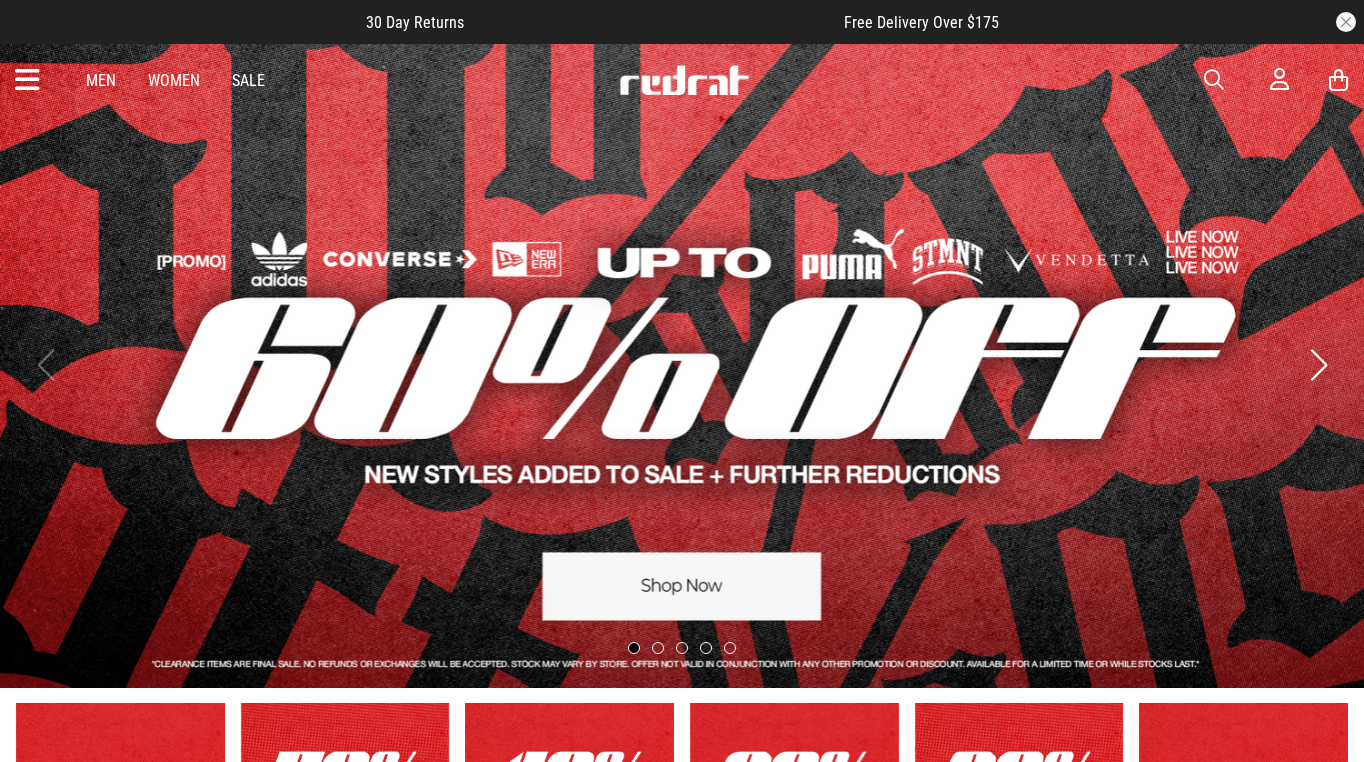 scroll, scrollTop: 8, scrollLeft: 0, axis: vertical 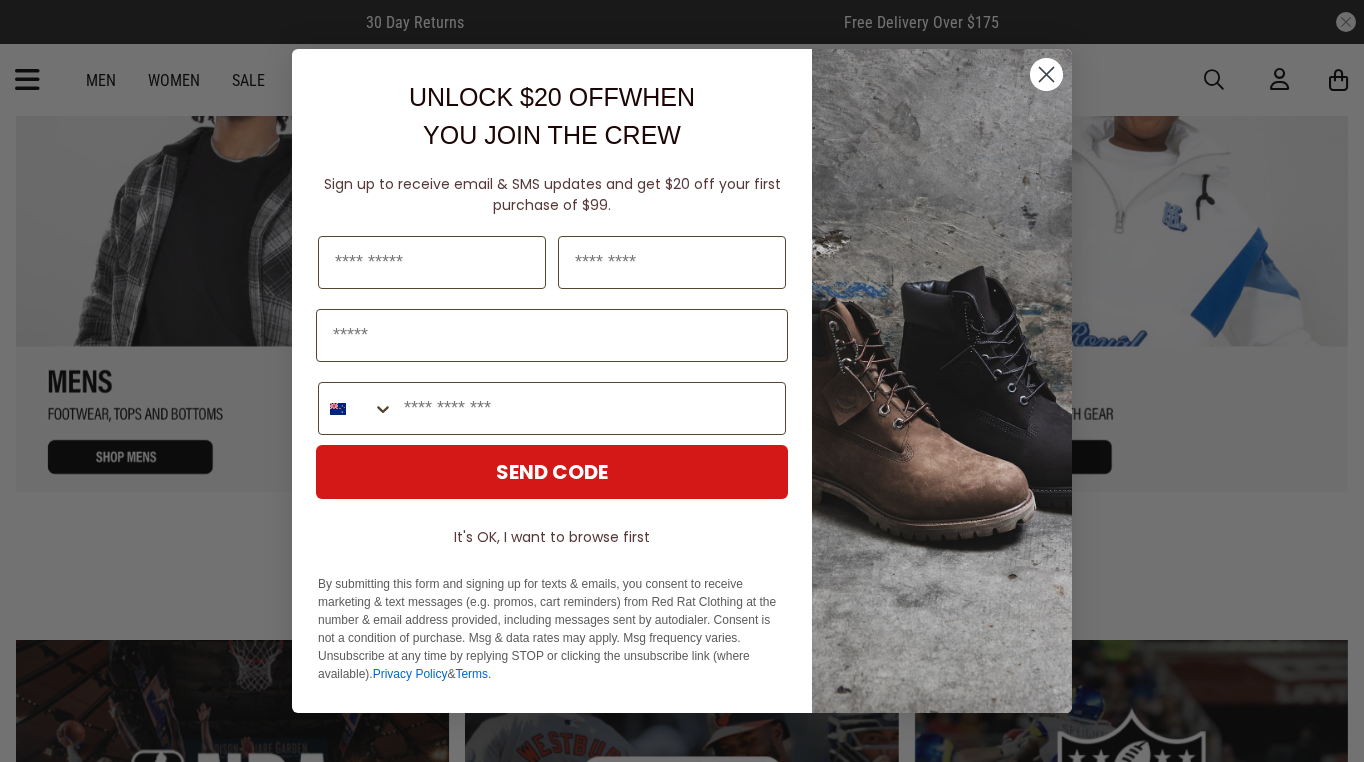 click 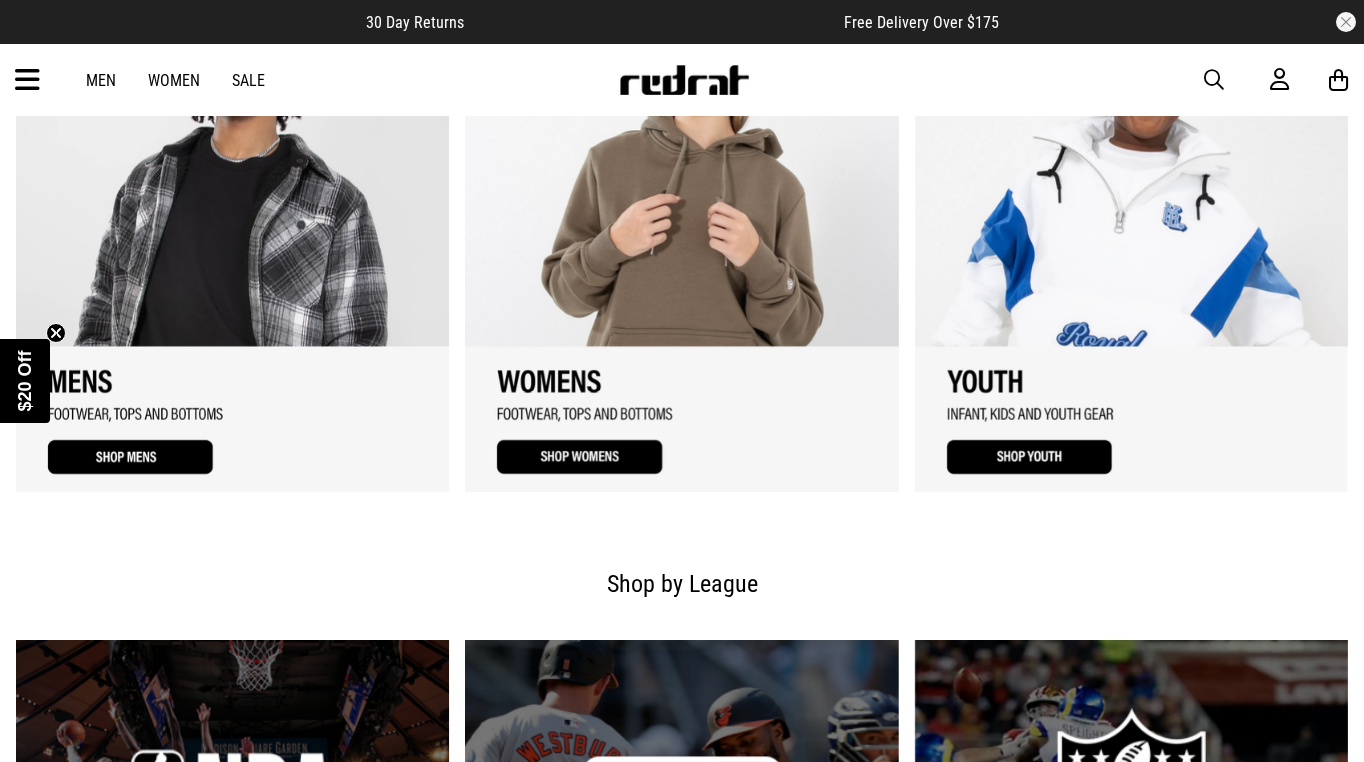 click at bounding box center (1131, 238) 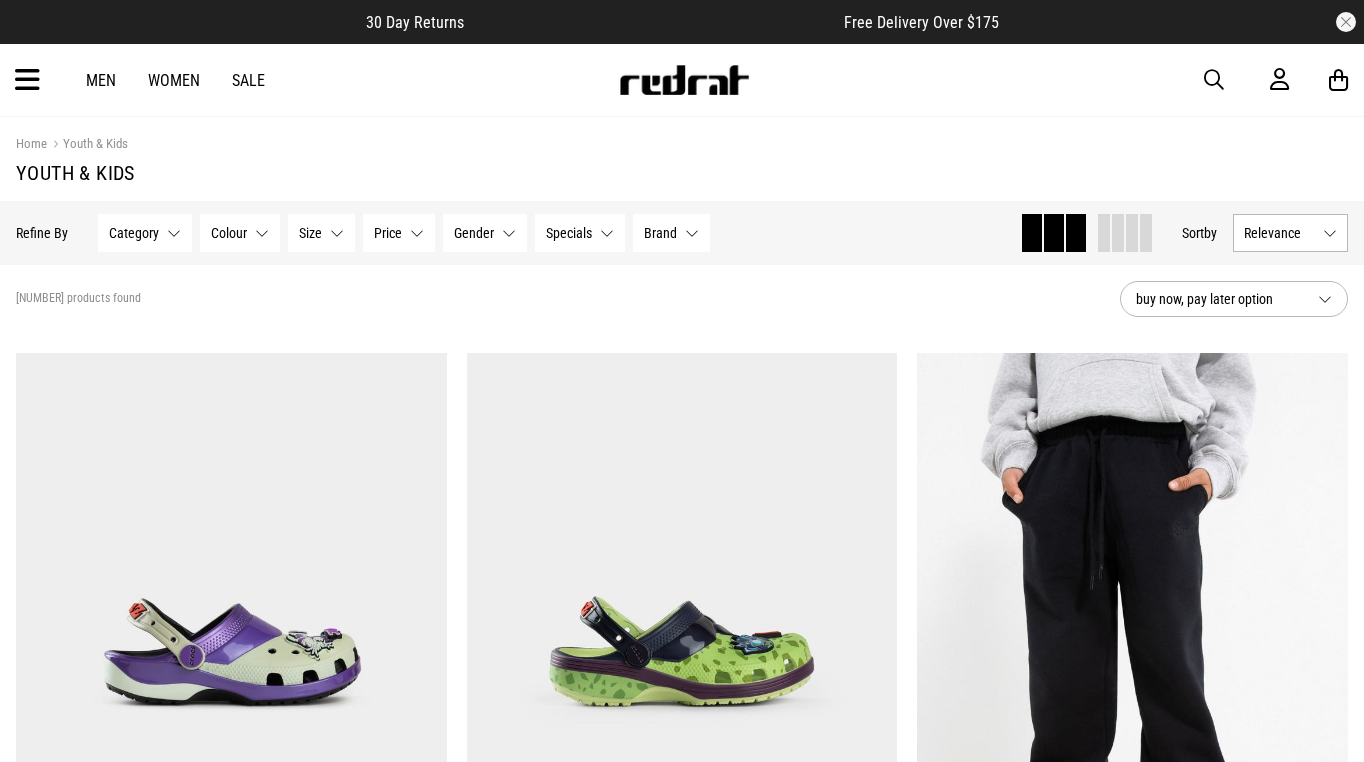 scroll, scrollTop: 0, scrollLeft: 0, axis: both 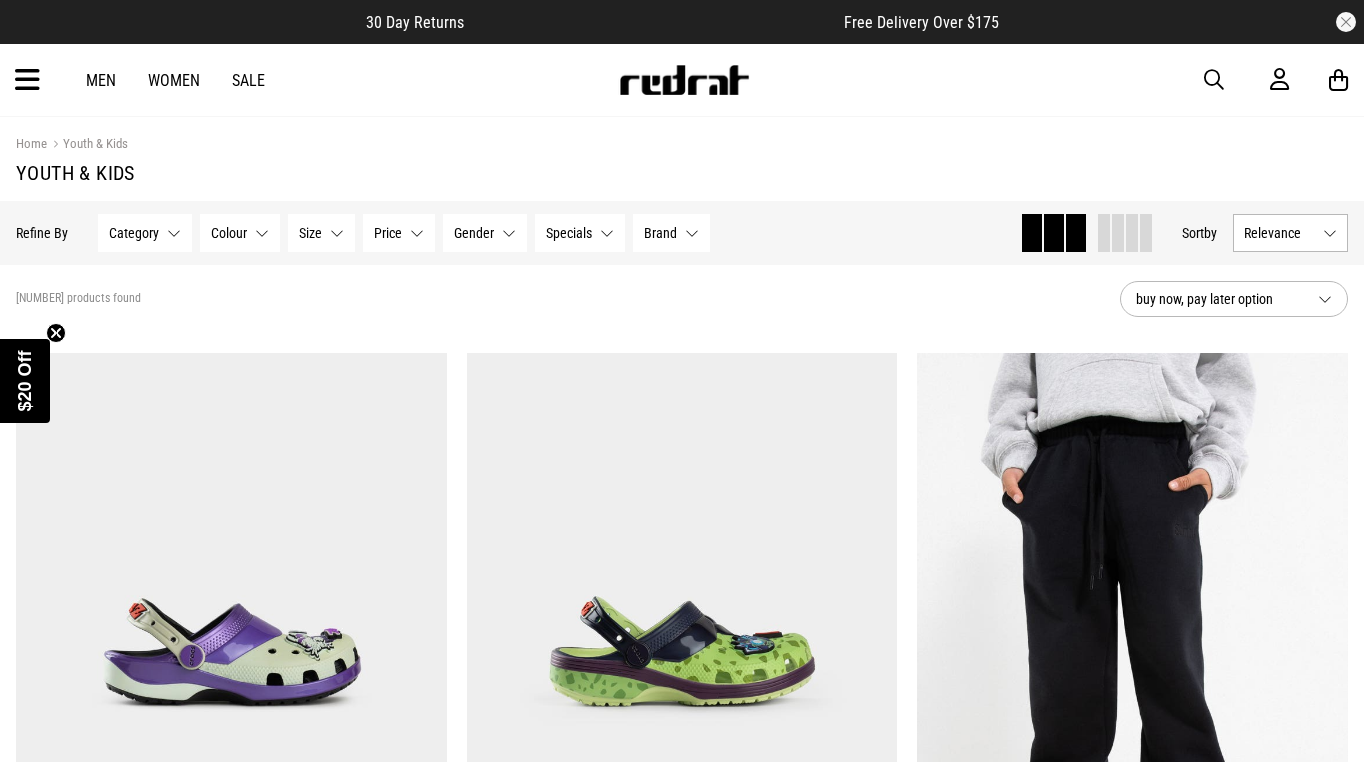 click on "Gender  None selected" at bounding box center (485, 233) 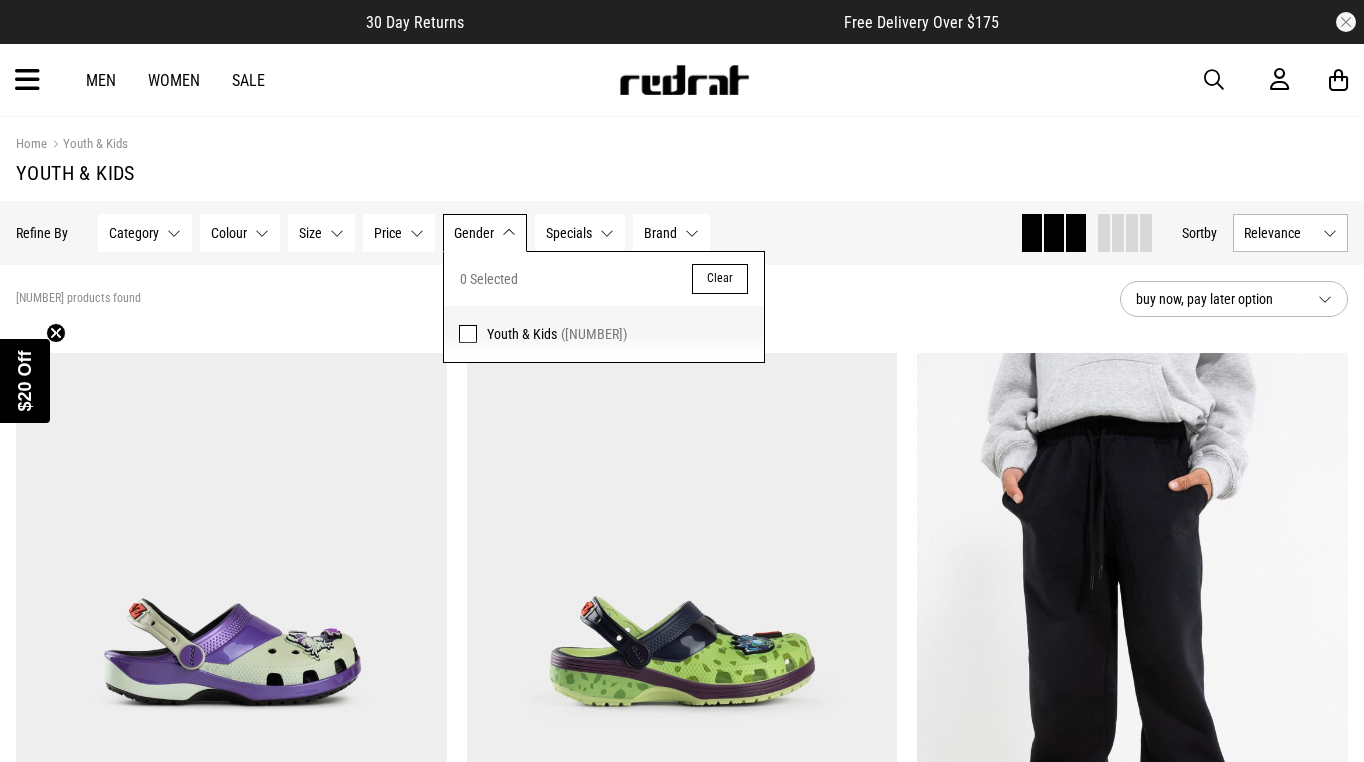 click on "178 products found" at bounding box center (560, 299) 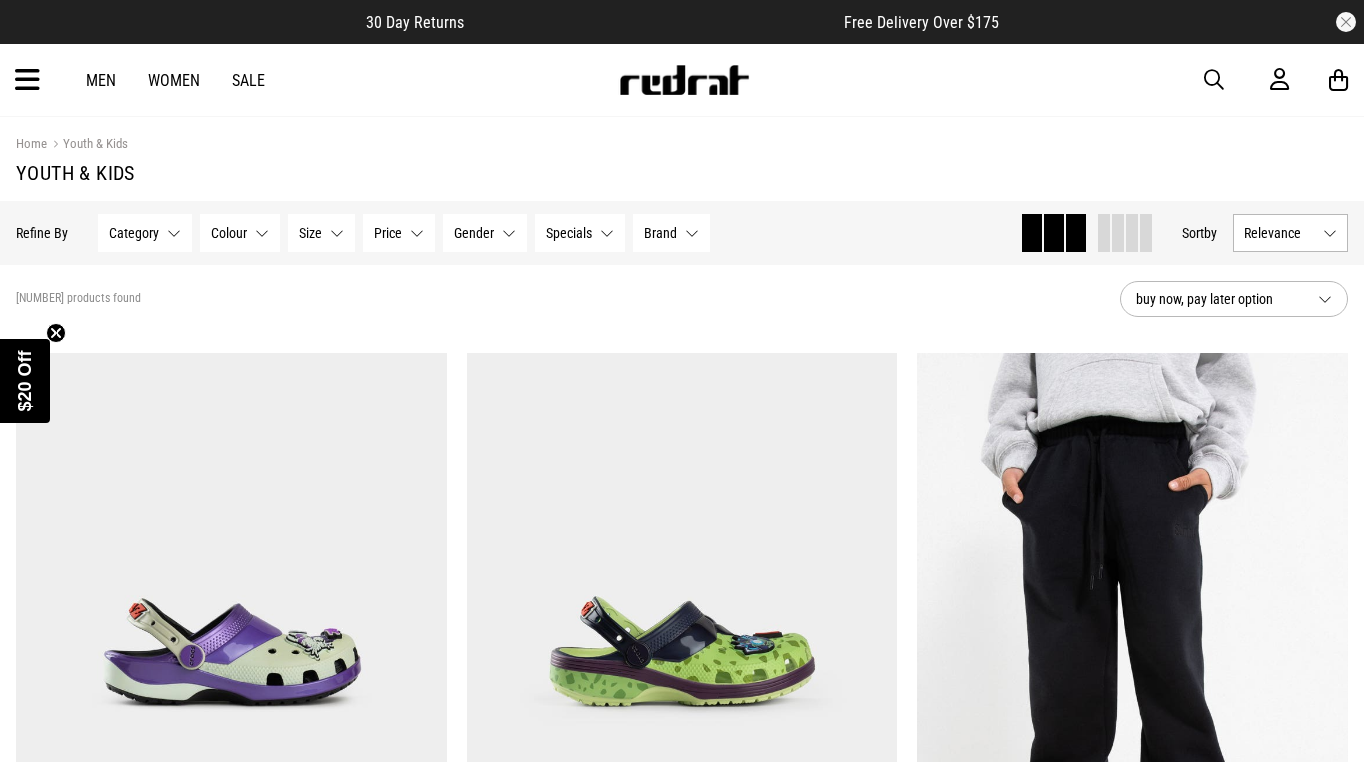click on "Size  None selected" at bounding box center [321, 233] 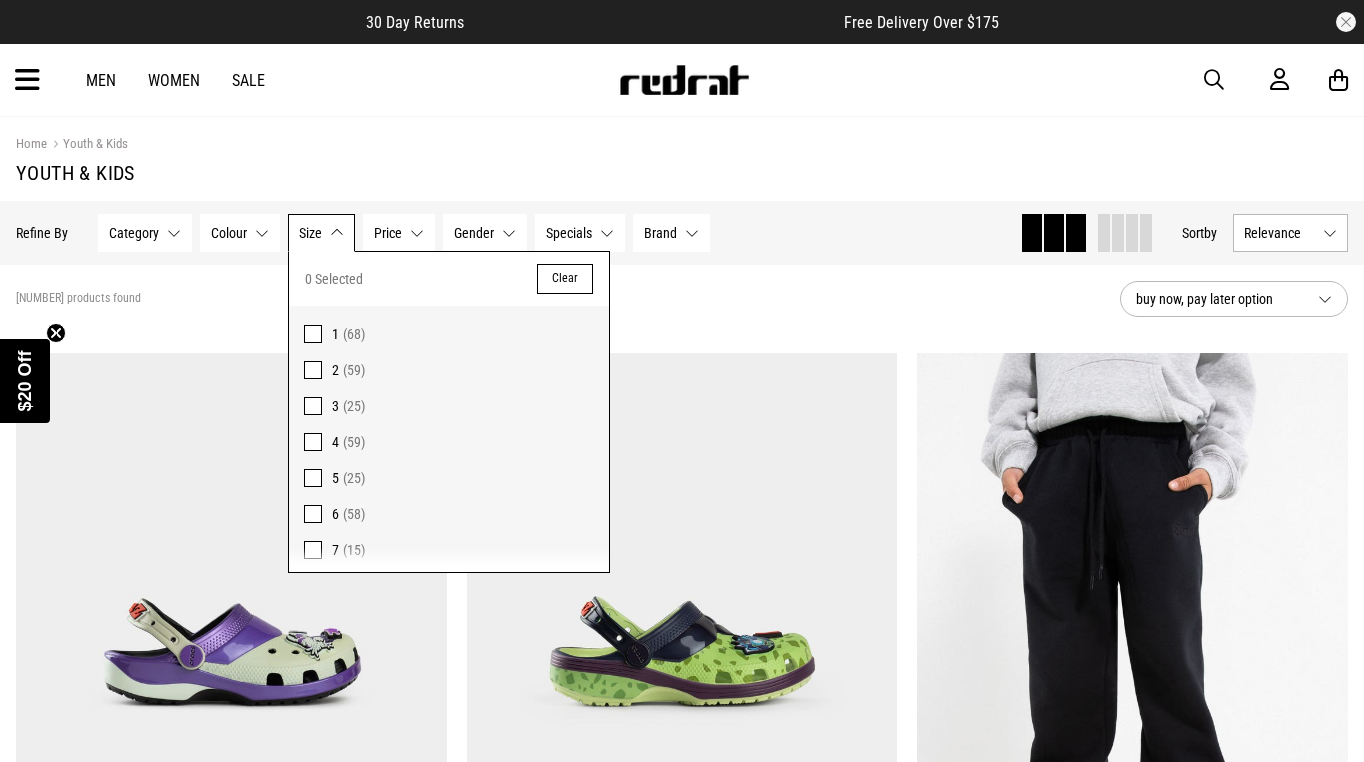 click at bounding box center (313, 442) 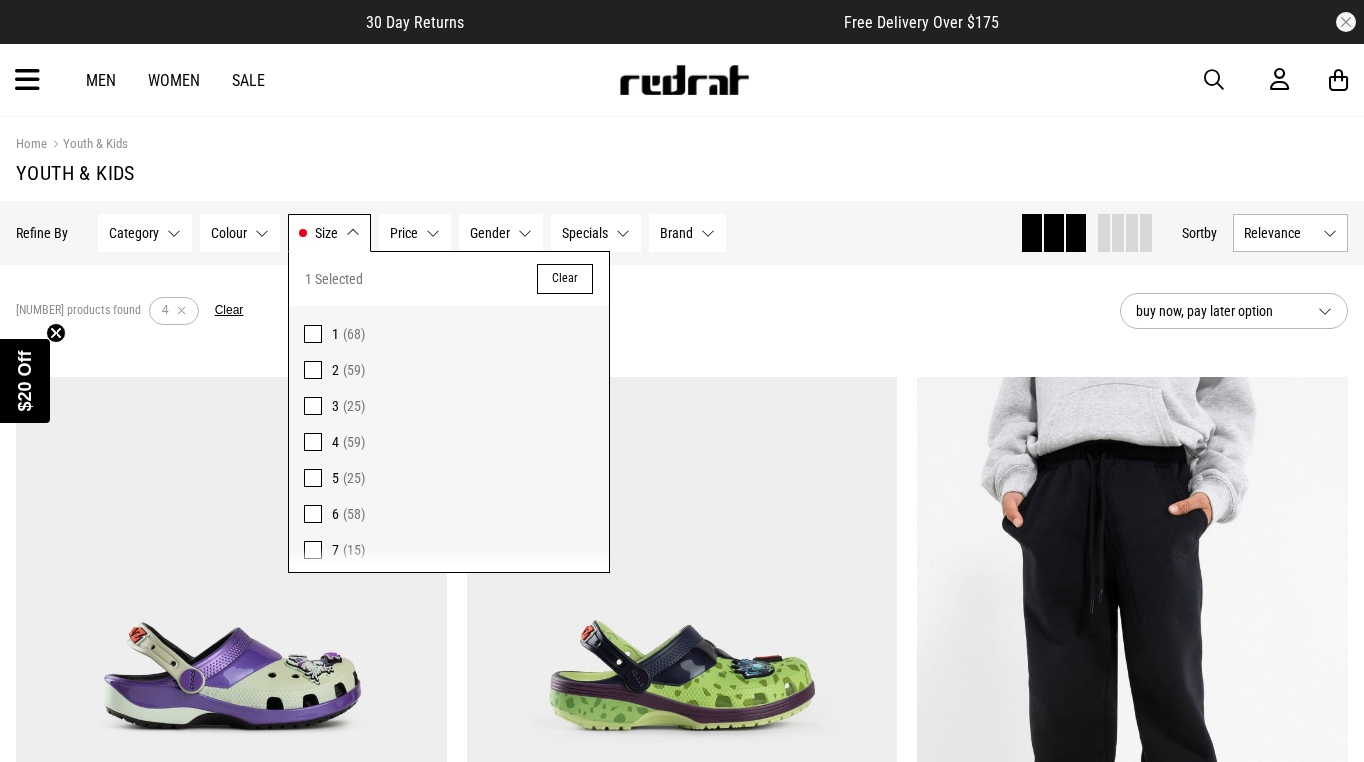 click on "Home Youth & Kids   Youth & Kids     Hide   Refine s   Refine By      Filters  Category  None selected   Category  0 Selected  Clear  Infant (0 - 12 months) (5) Kids & Toddlers (1 - 10 years) (46) Youth (11 - 16 years) (10) Colour  None selected   Colour  0 Selected  Clear  Beige (1) Black (19) Blue (6) Brown (5) Green (1) Grey (4) Maroon (1) Multi (7) Pink (6) Purple (1) Red (1) White (5) Yellow (2) Size  4   Size  1 Selected  Clear  1 (68) 2 (59) 3 (25) 4 (59) 5 (25) 6 (58) 7 (15) 8 (48) 9 (1) 10 (53) 12 (46) 14 (11) 16 (9) 19 (5) 20 (7) 21 (7) 22 (8) 12 Mths (1) 17/18 (5) 18 Mths (1) 23/24 (16) 24 Mths (1) 25/26 (10) 27/28 (9) 29/30 (11) 2T (1) 31/32 (8) 33/34 (6) 35/36 (3) 7-8Y (1) K1 (1) K10 (8) K11 (29) K12 (26) K13 (20) K2 (1) K3 (1) K4 (1) K5 (9) K6 (7) K7 (9) K8 (6) K9 (9) One Size (7) Price  None selected   Price  0 Selected  Clear  $0 - $10 (5) $100 - $150 (8) $11 - $20 (3) $21 - $30 (7) $30 - $50 (8) $50 - $100 (28) Gender  None selected   Gender  0 Selected  Clear  Youth & Kids (59) Specials (1)" at bounding box center [682, 3356] 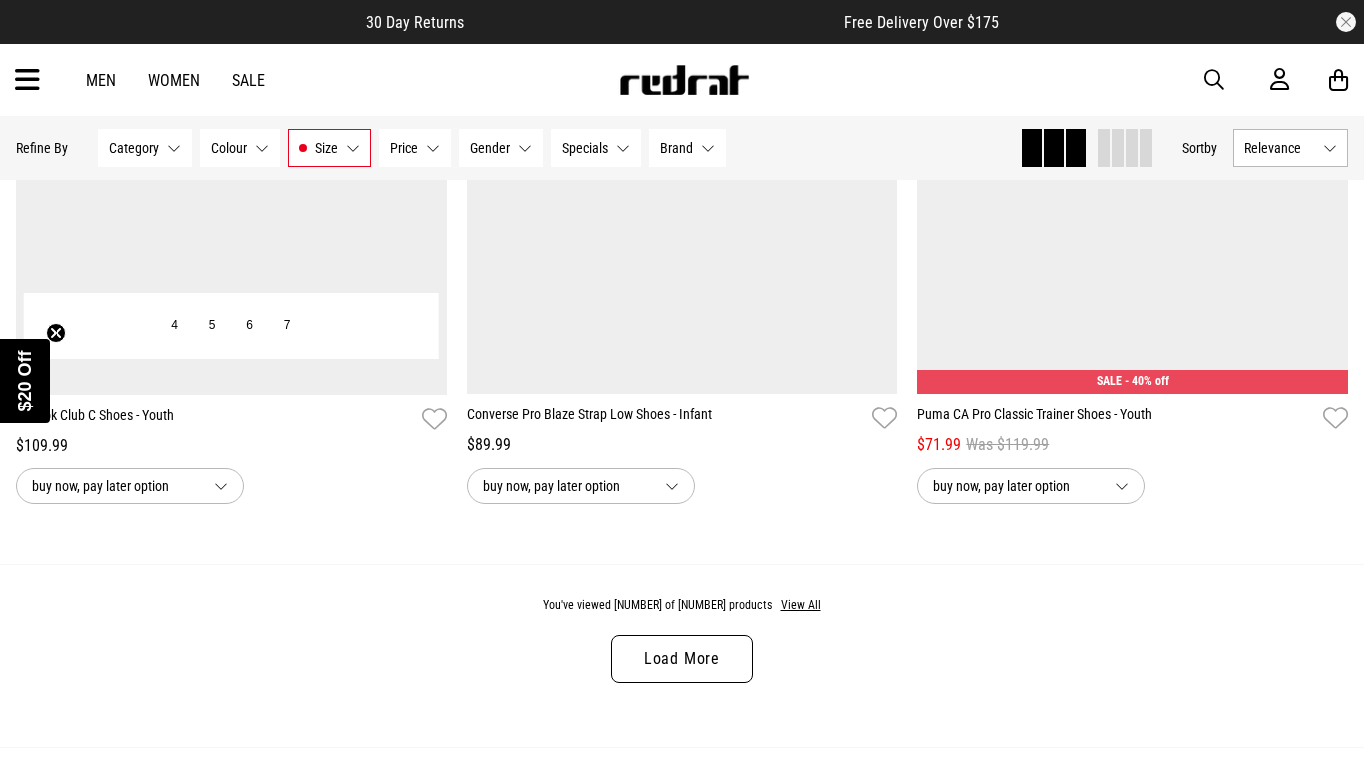 scroll, scrollTop: 5929, scrollLeft: 0, axis: vertical 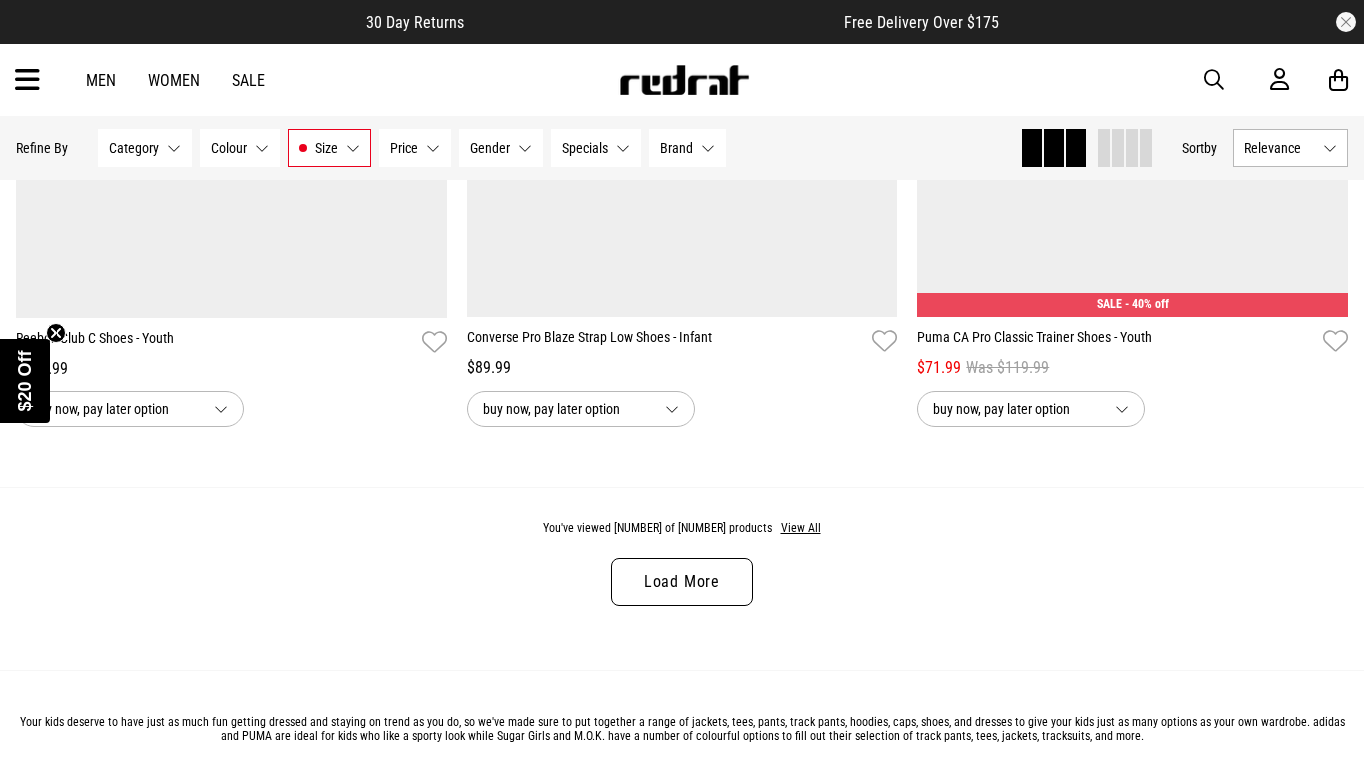 click on "Load More" at bounding box center (682, 582) 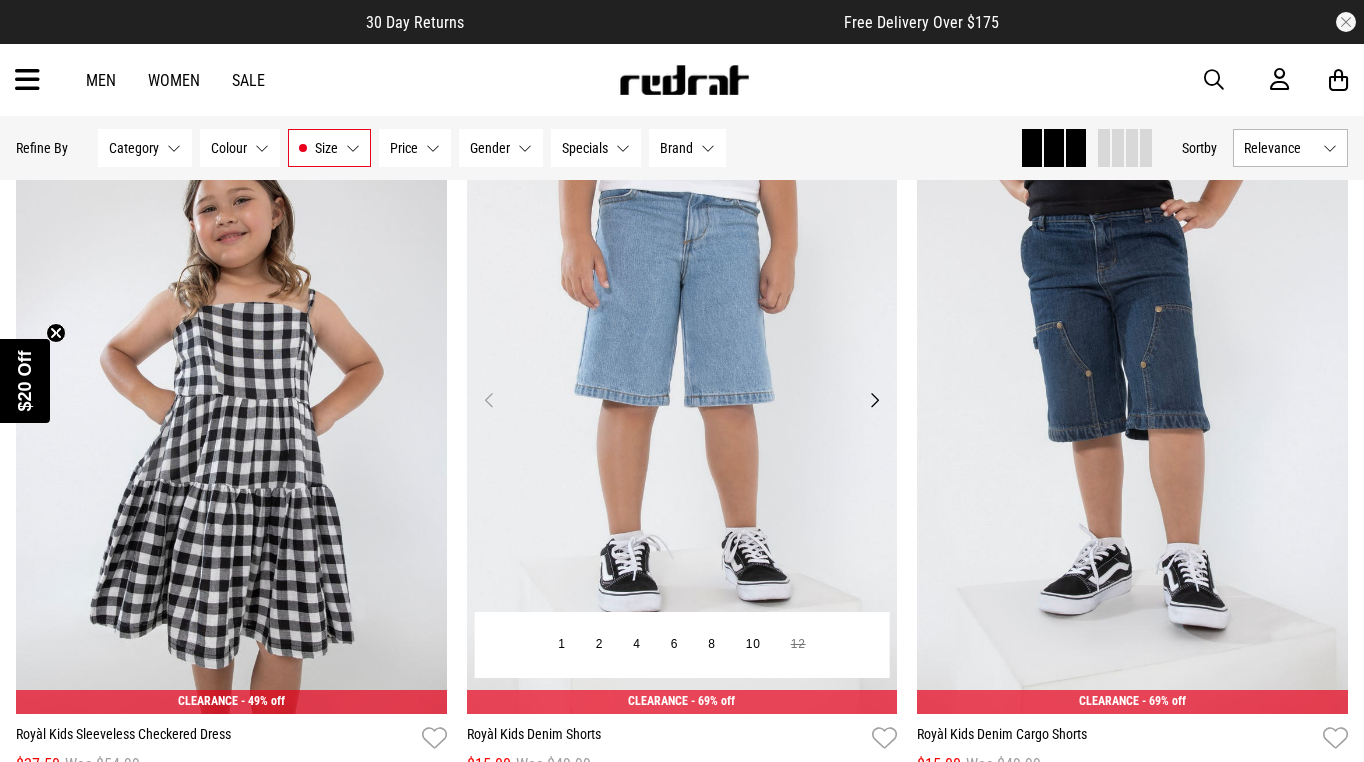 scroll, scrollTop: 6282, scrollLeft: 0, axis: vertical 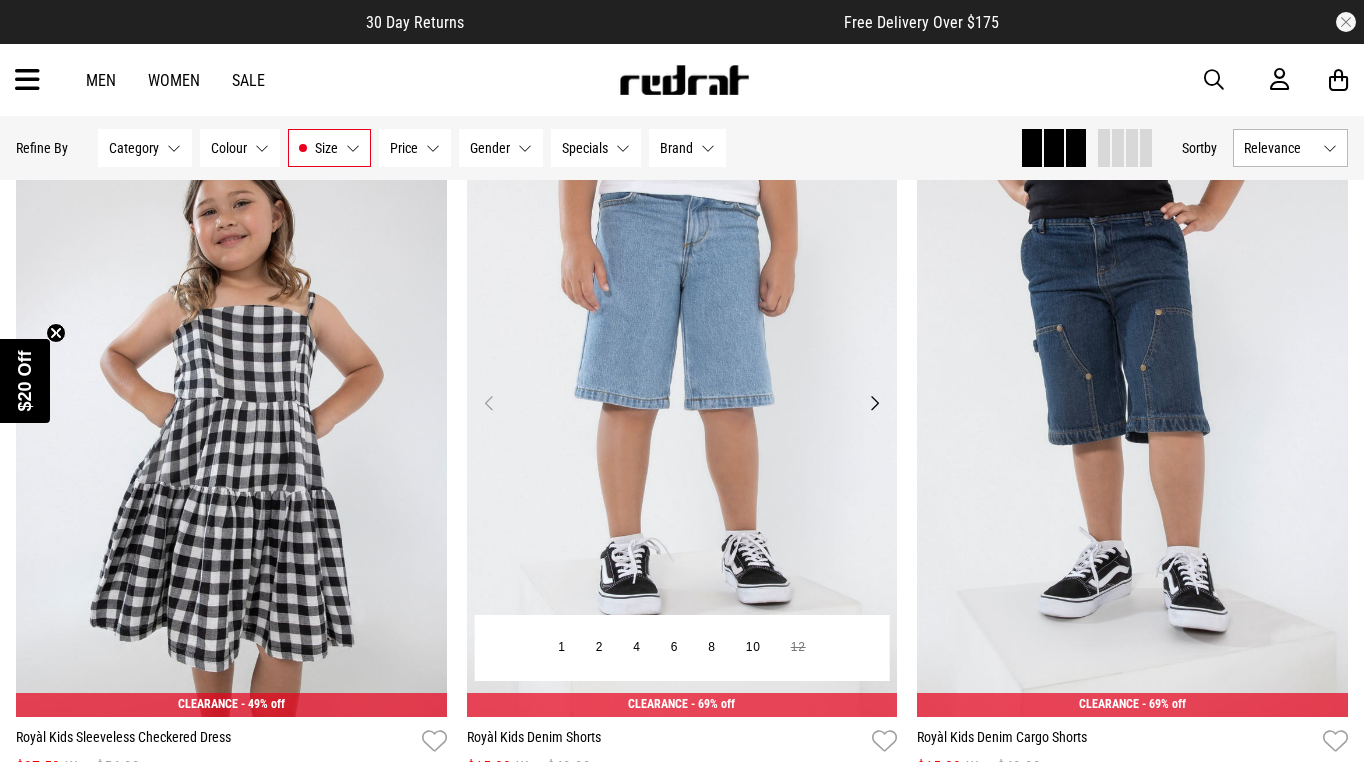 click at bounding box center (682, 415) 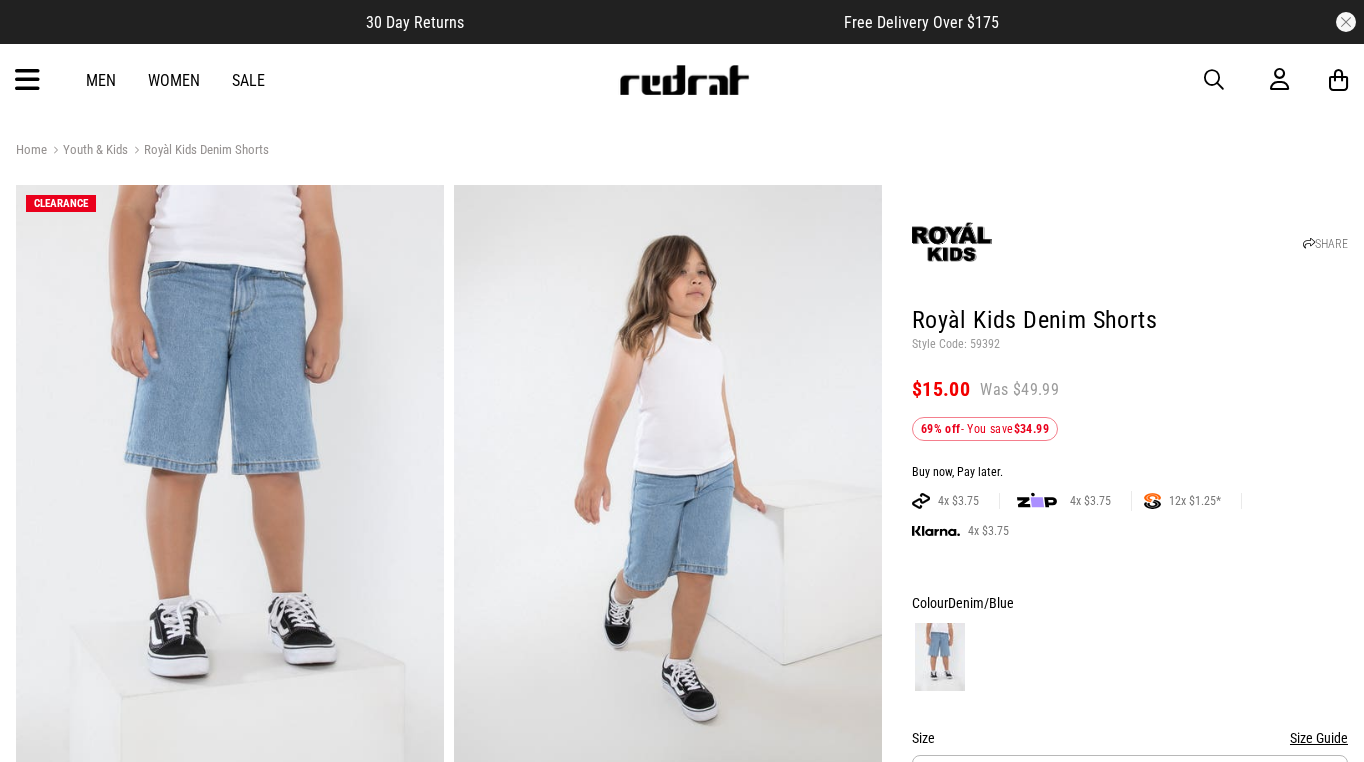 scroll, scrollTop: 0, scrollLeft: 0, axis: both 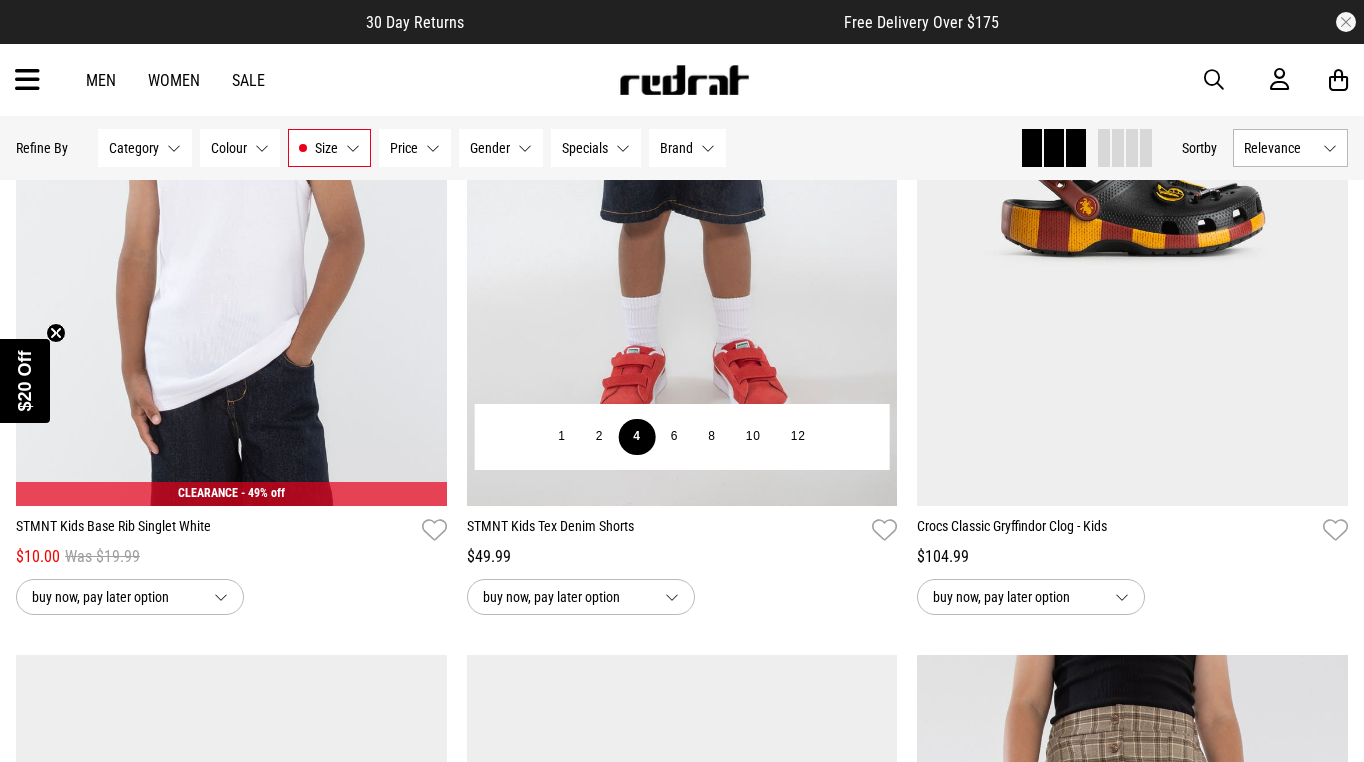 click on "4" at bounding box center [636, 437] 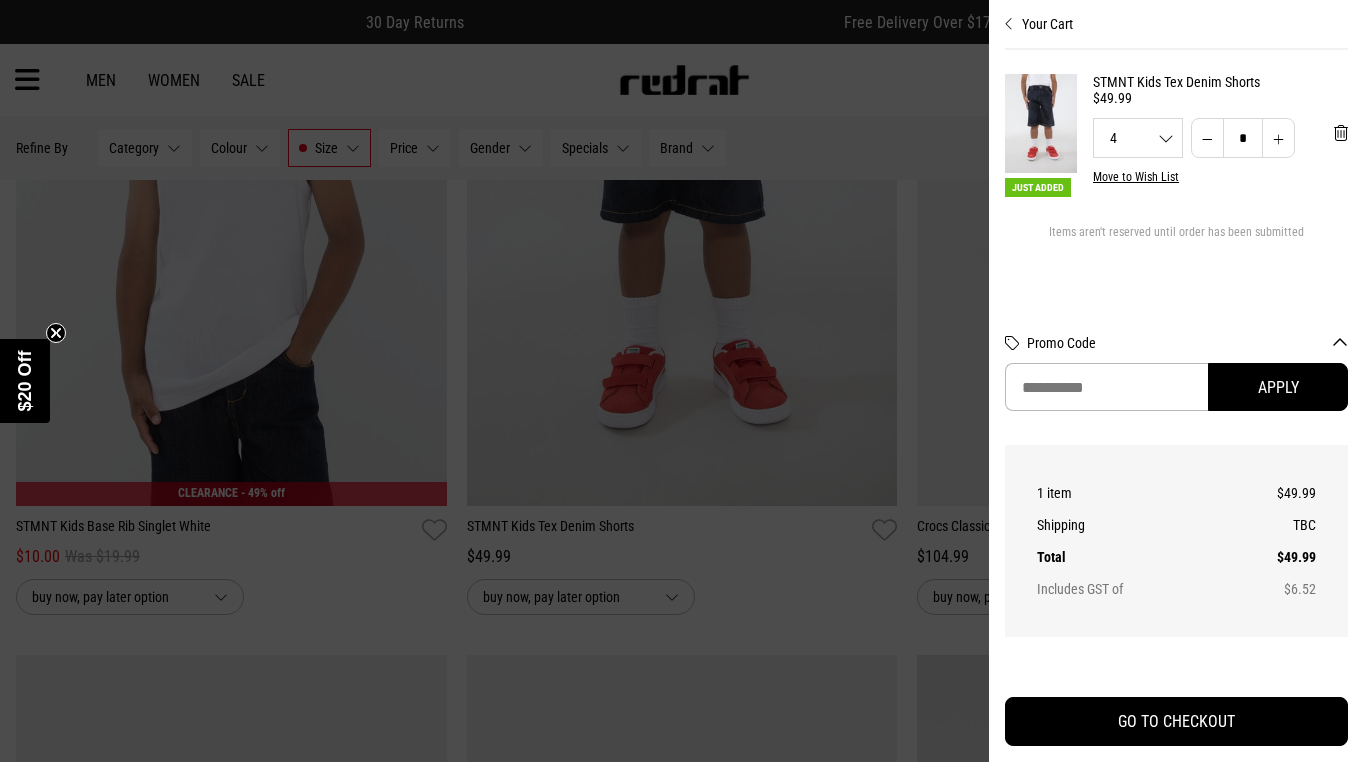 click at bounding box center (682, 381) 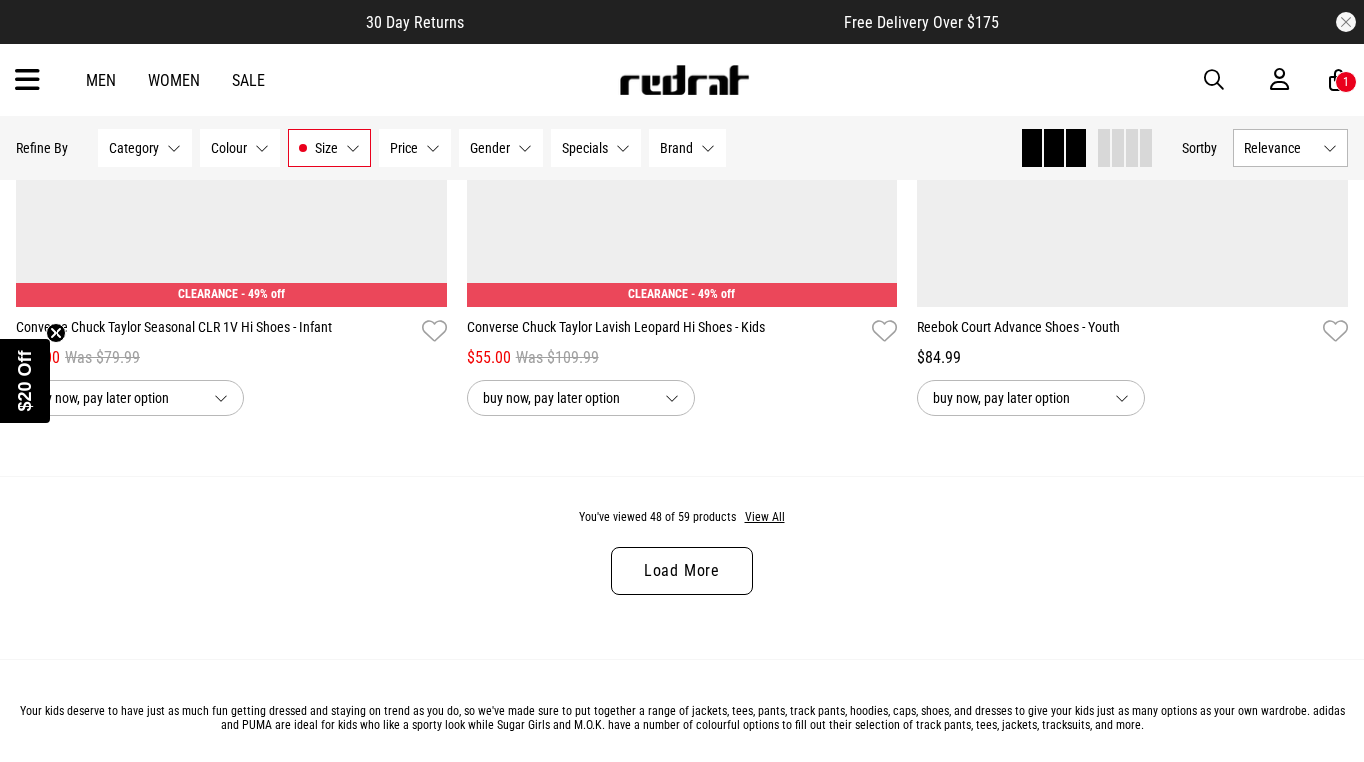 scroll, scrollTop: 6055, scrollLeft: 0, axis: vertical 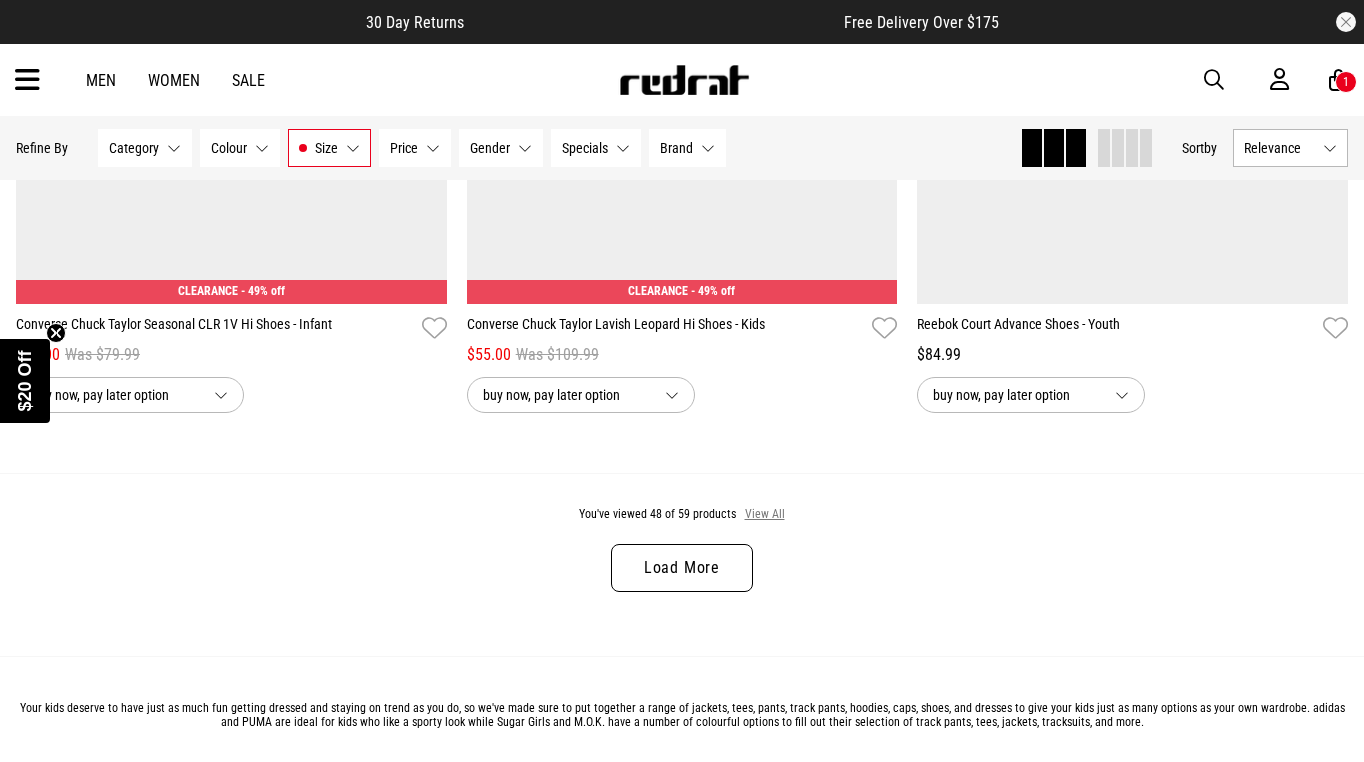 click on "View All" at bounding box center [765, 515] 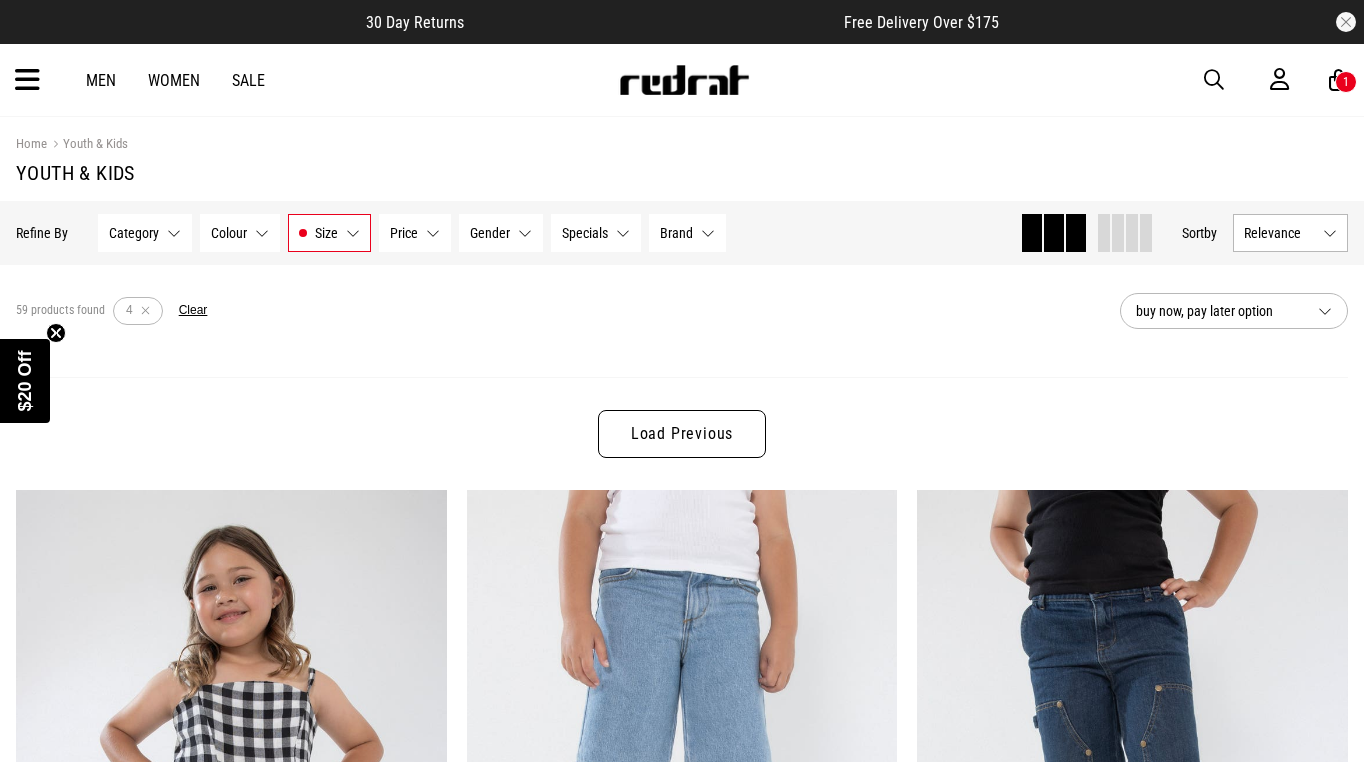 scroll, scrollTop: 0, scrollLeft: 0, axis: both 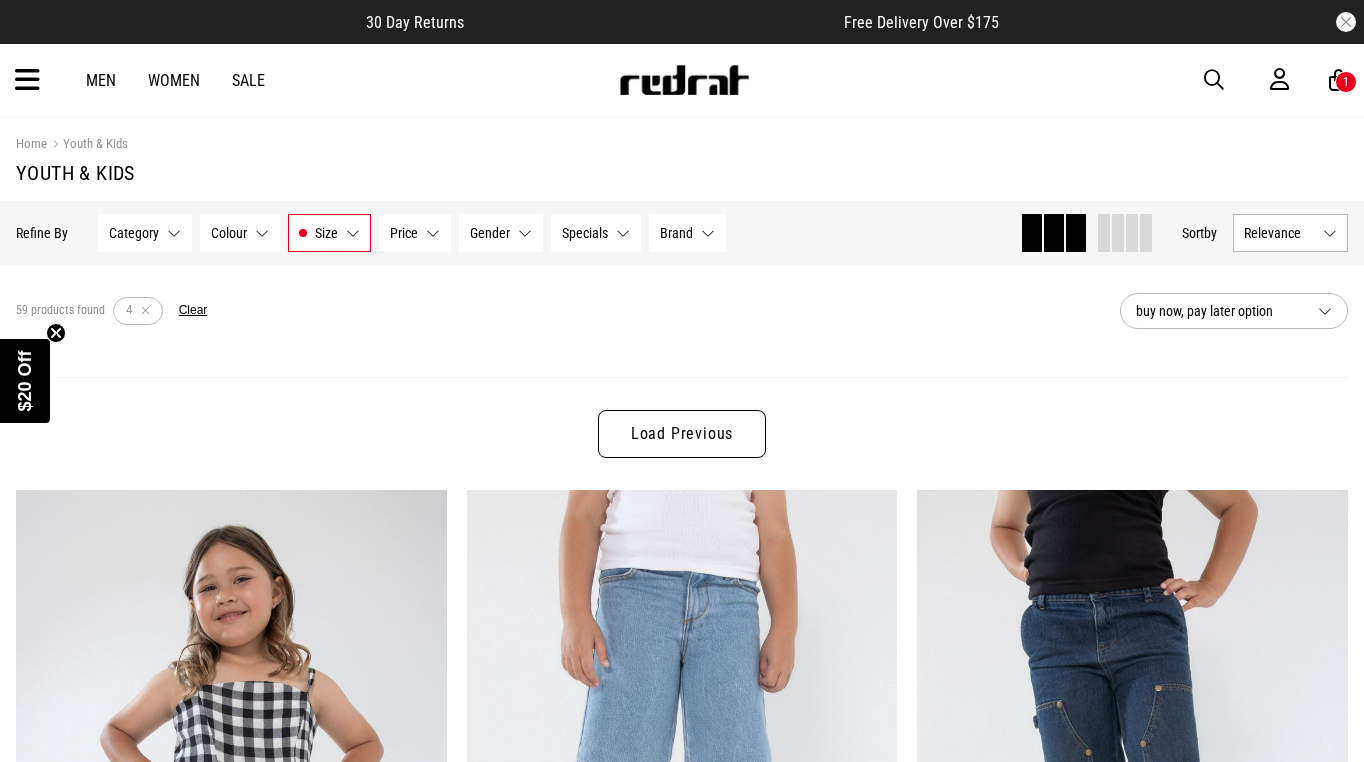 click at bounding box center (27, 80) 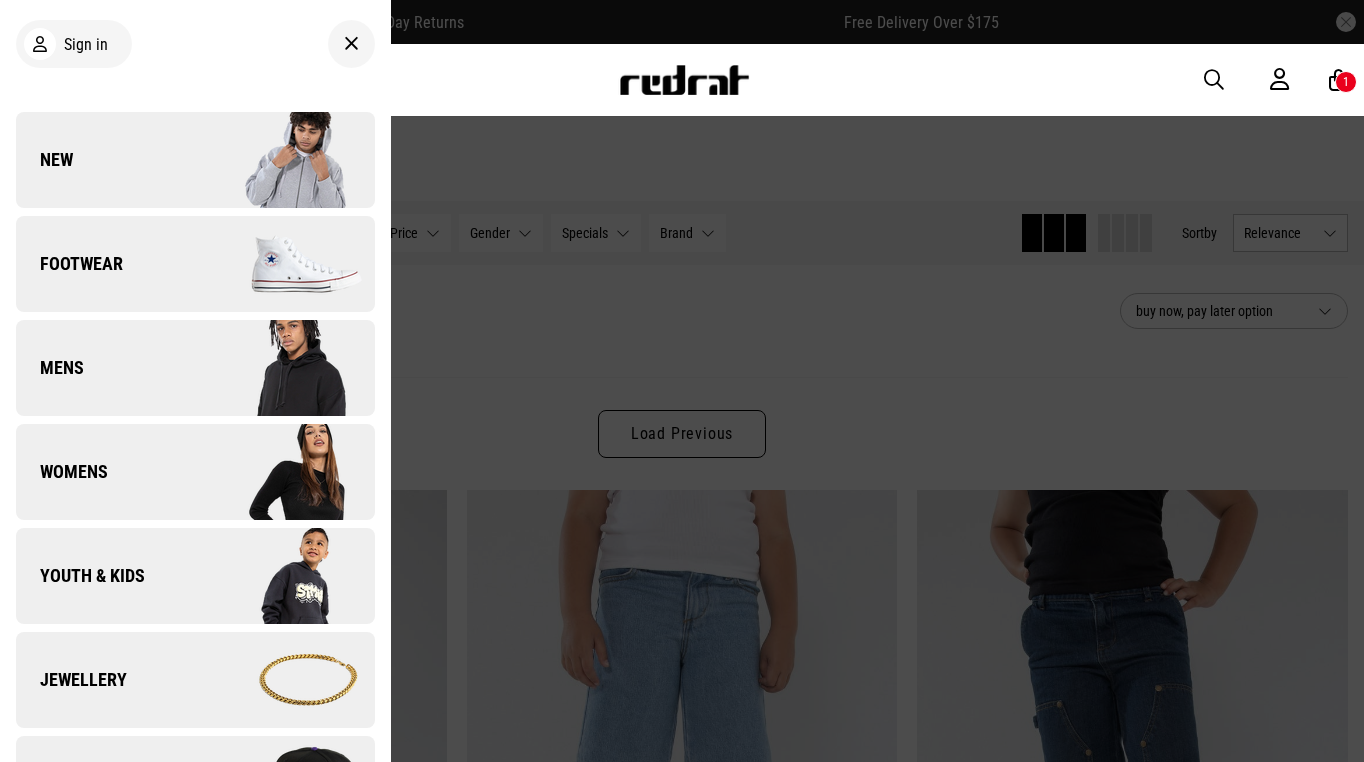 click on "Youth & Kids" at bounding box center [195, 576] 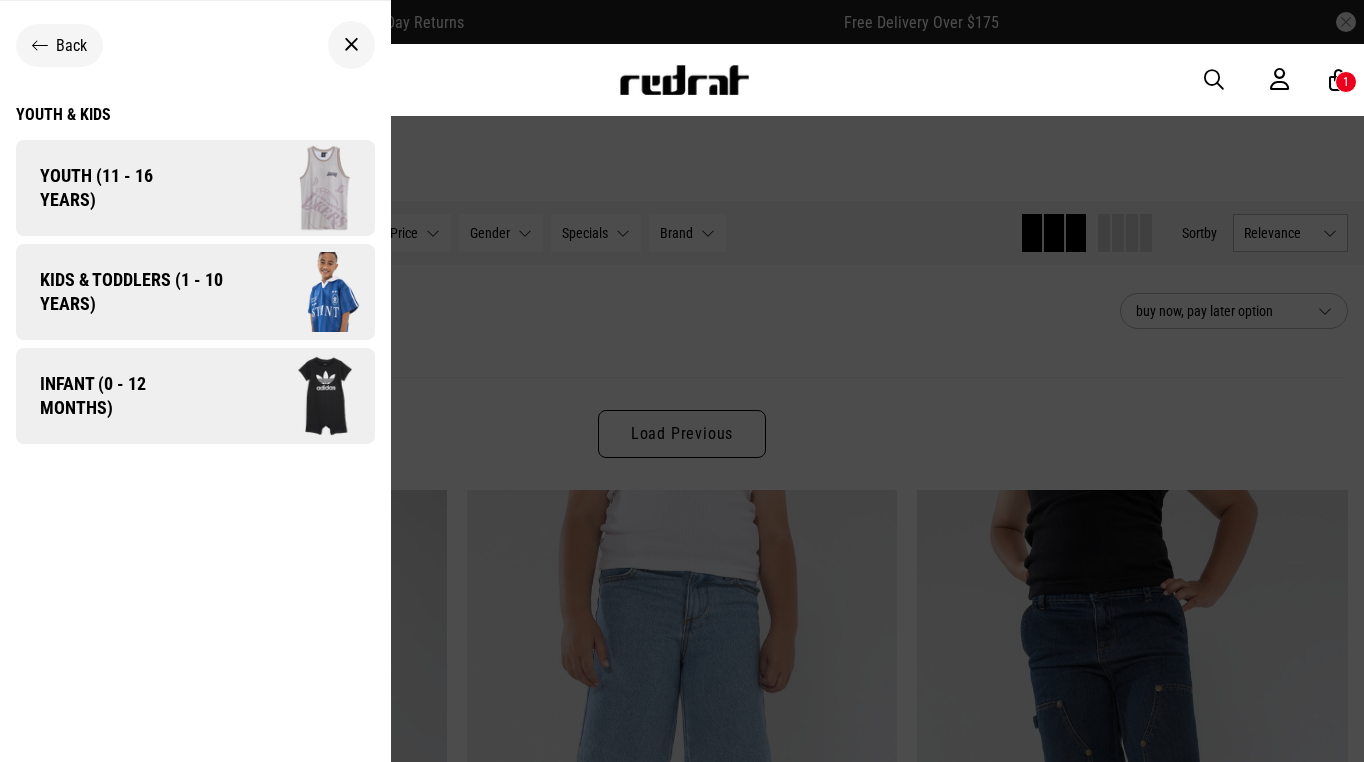 click on "Kids & Toddlers (1 - 10 years)" at bounding box center [124, 292] 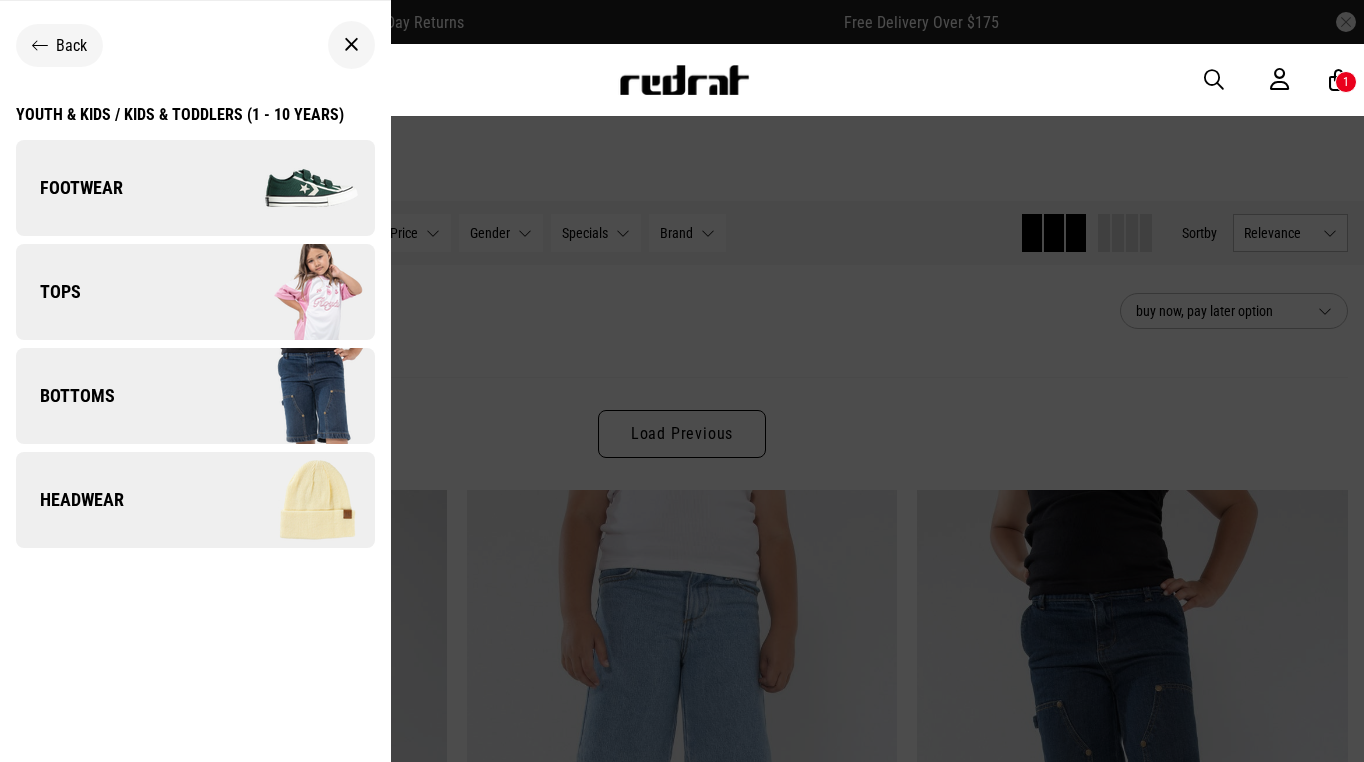 click at bounding box center (284, 292) 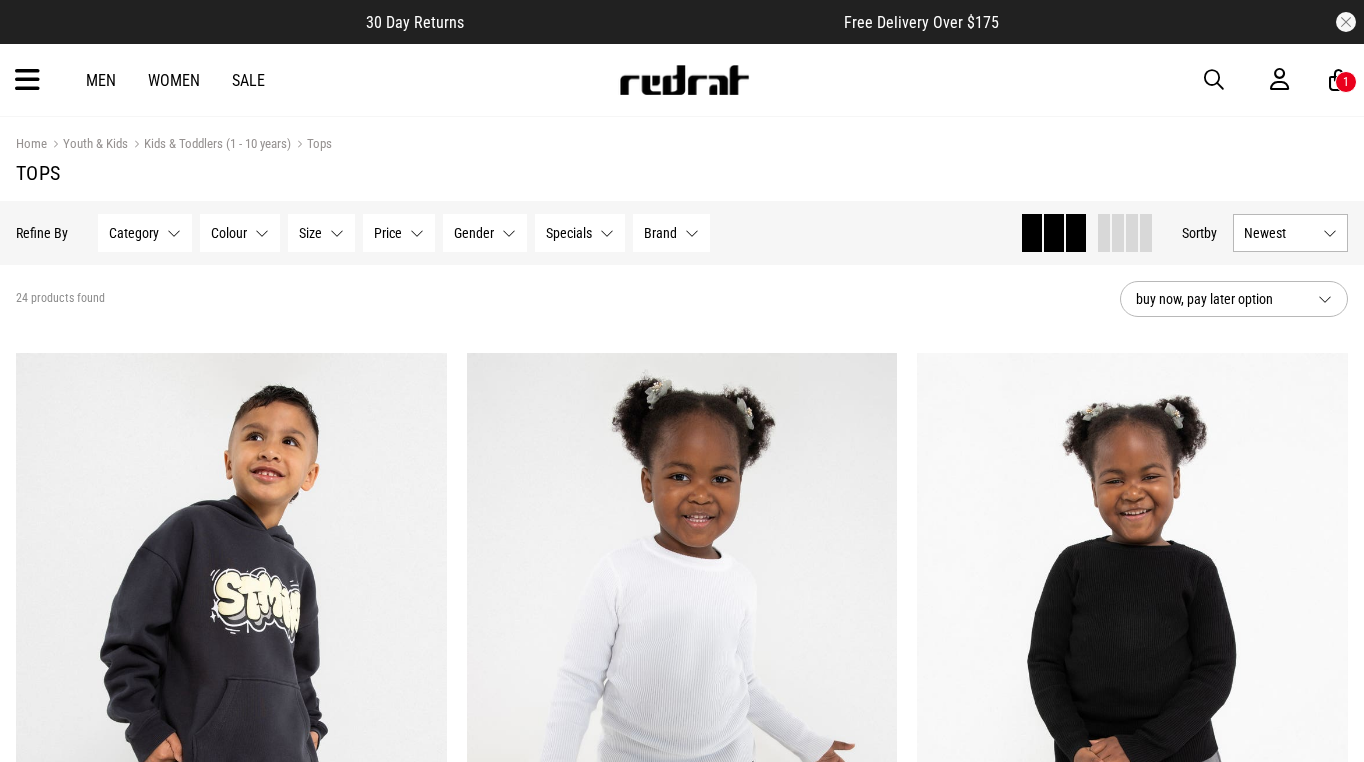 scroll, scrollTop: 0, scrollLeft: 0, axis: both 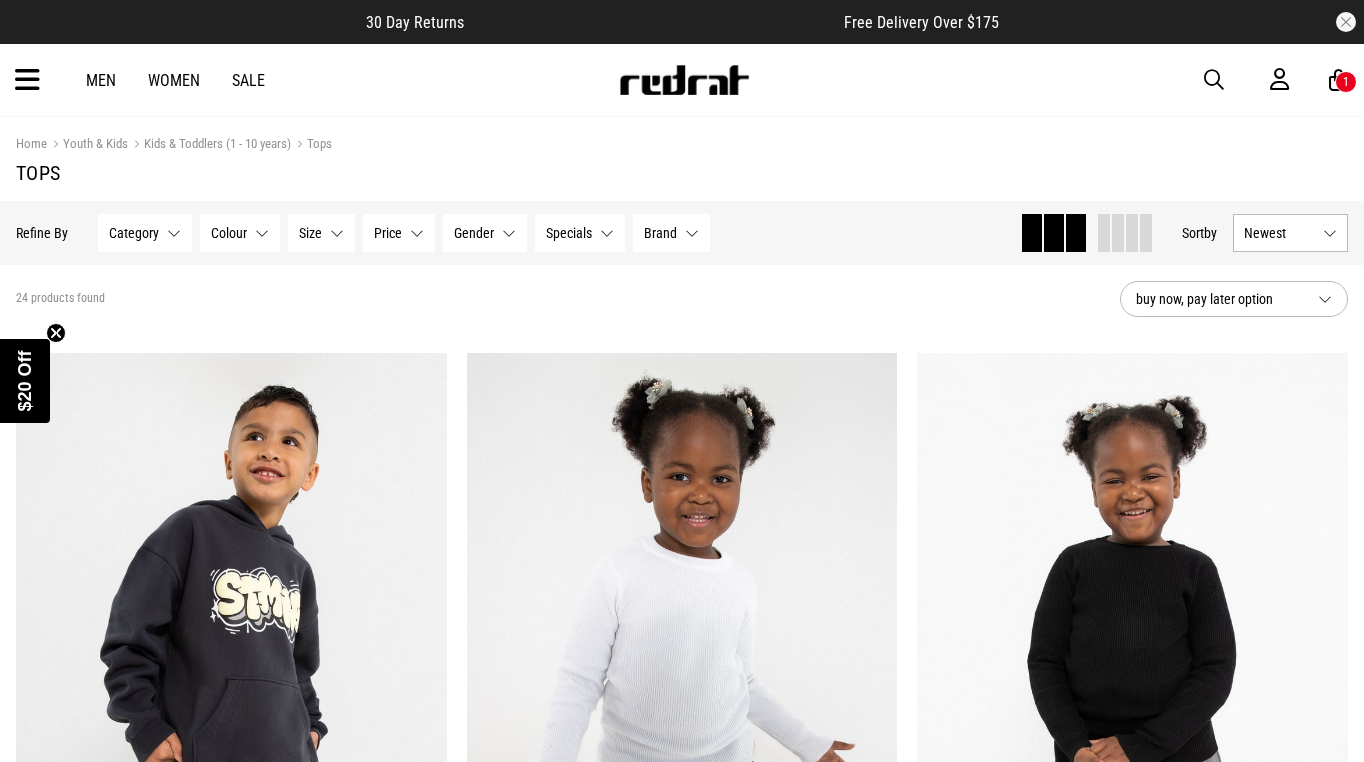 click at bounding box center [27, 80] 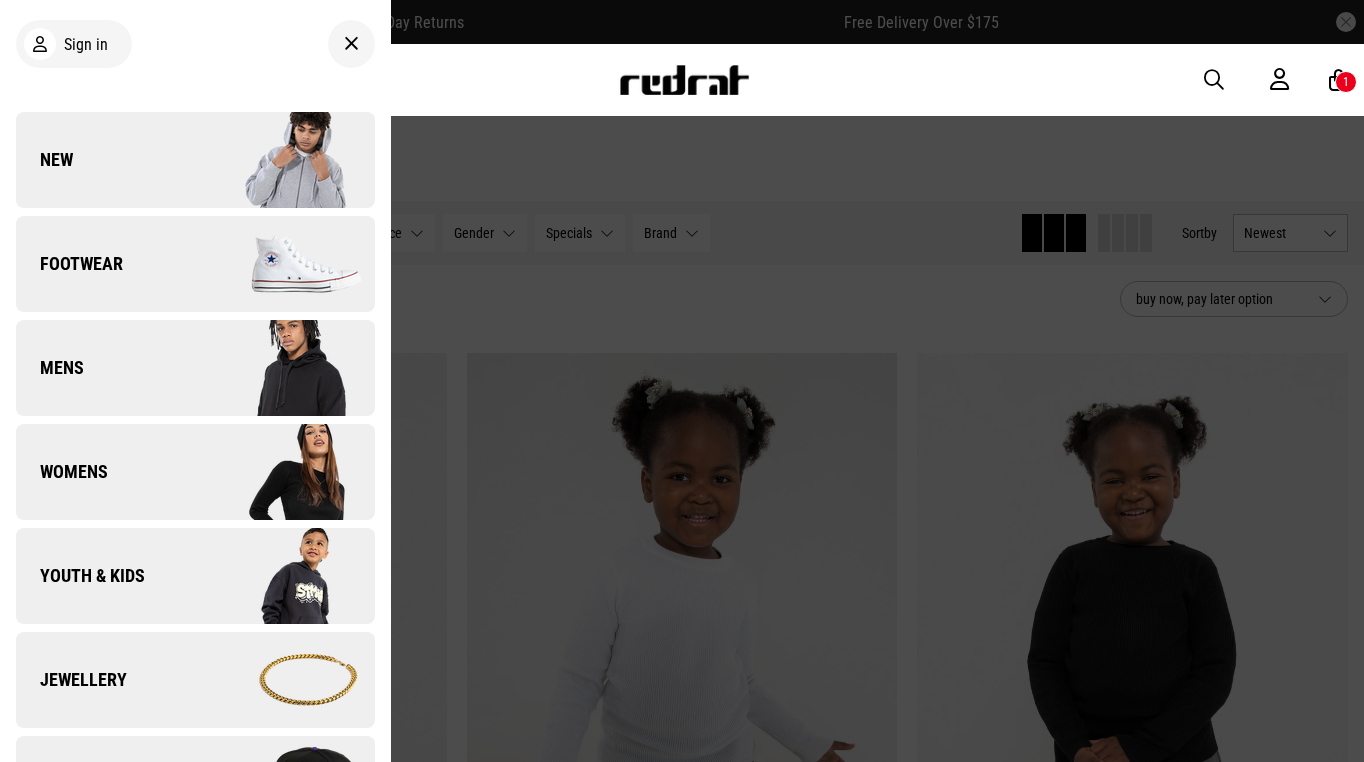 click on "Youth & Kids" at bounding box center [195, 576] 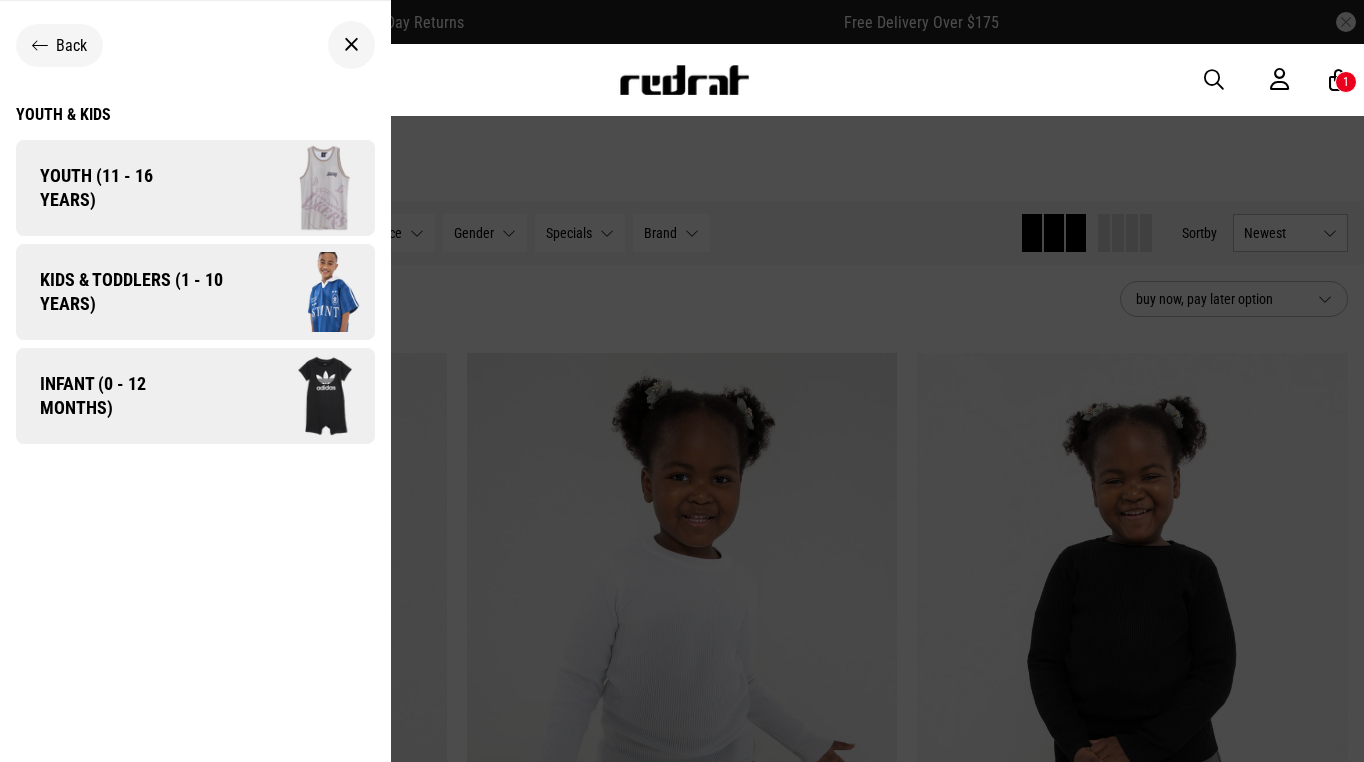 click on "Infant (0 - 12 months)" at bounding box center [112, 396] 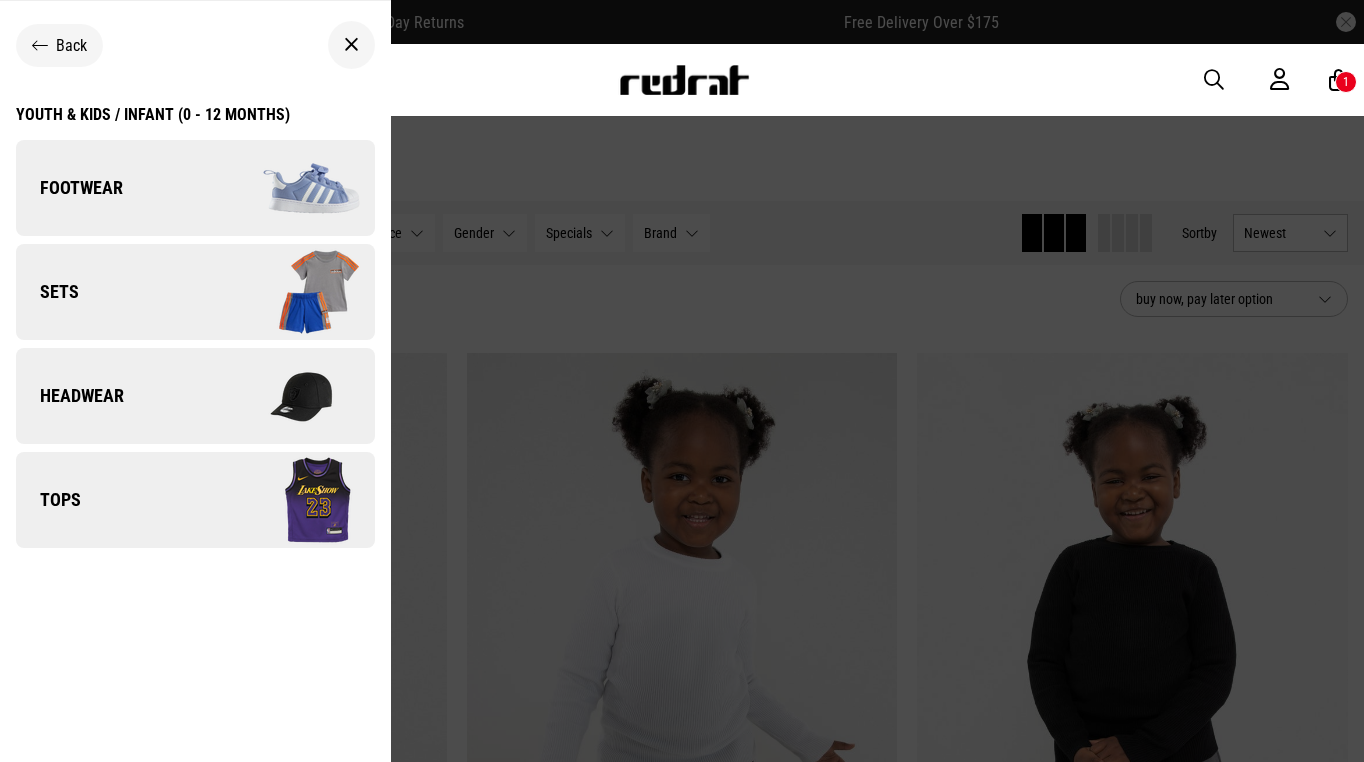 click on "Sets" at bounding box center [195, 292] 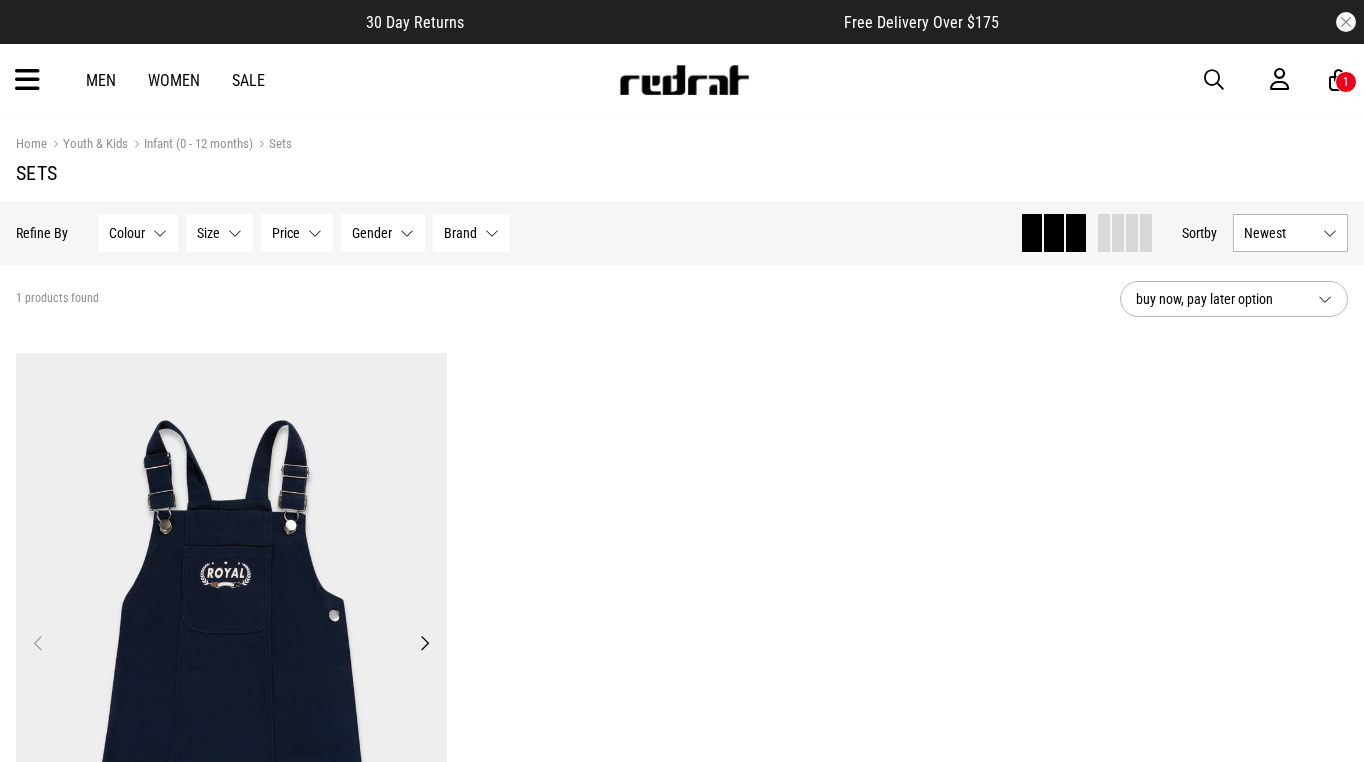 scroll, scrollTop: 0, scrollLeft: 0, axis: both 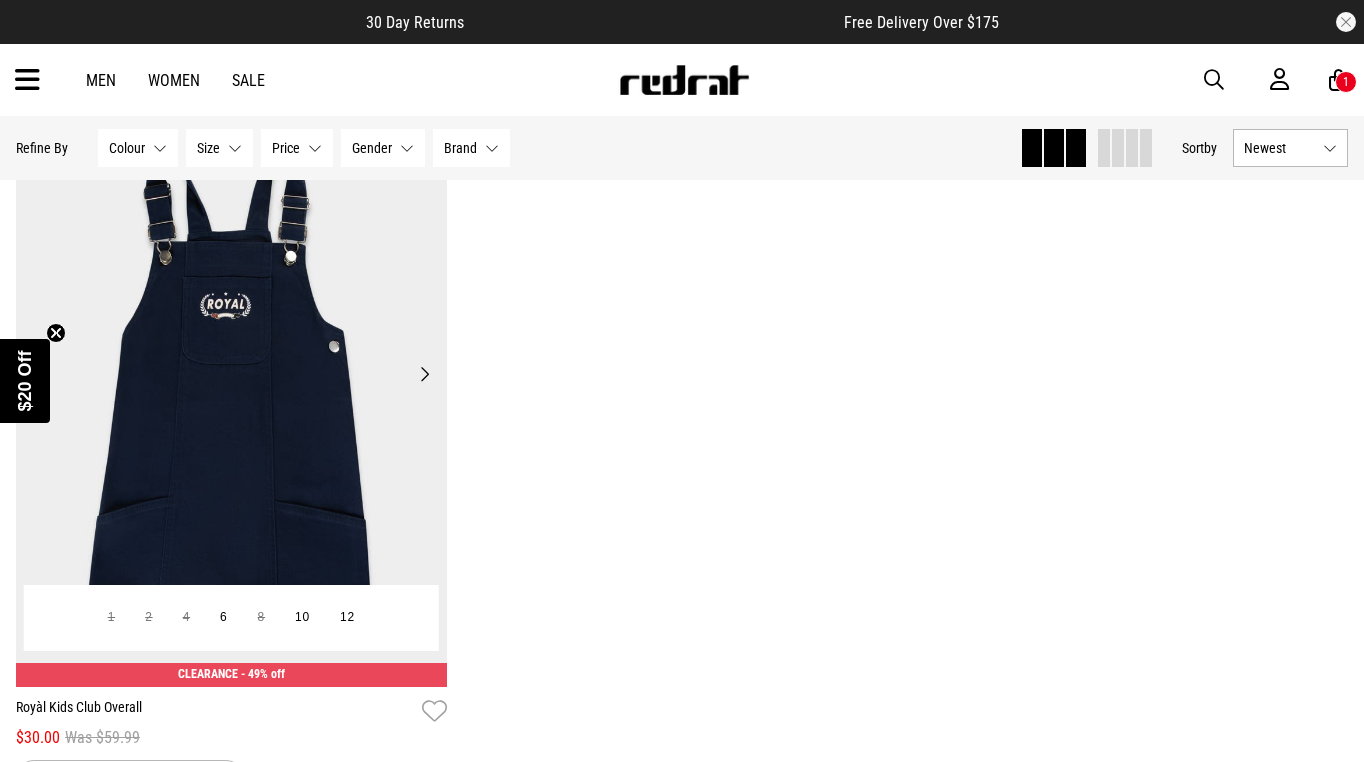 click on "Next" at bounding box center [424, 374] 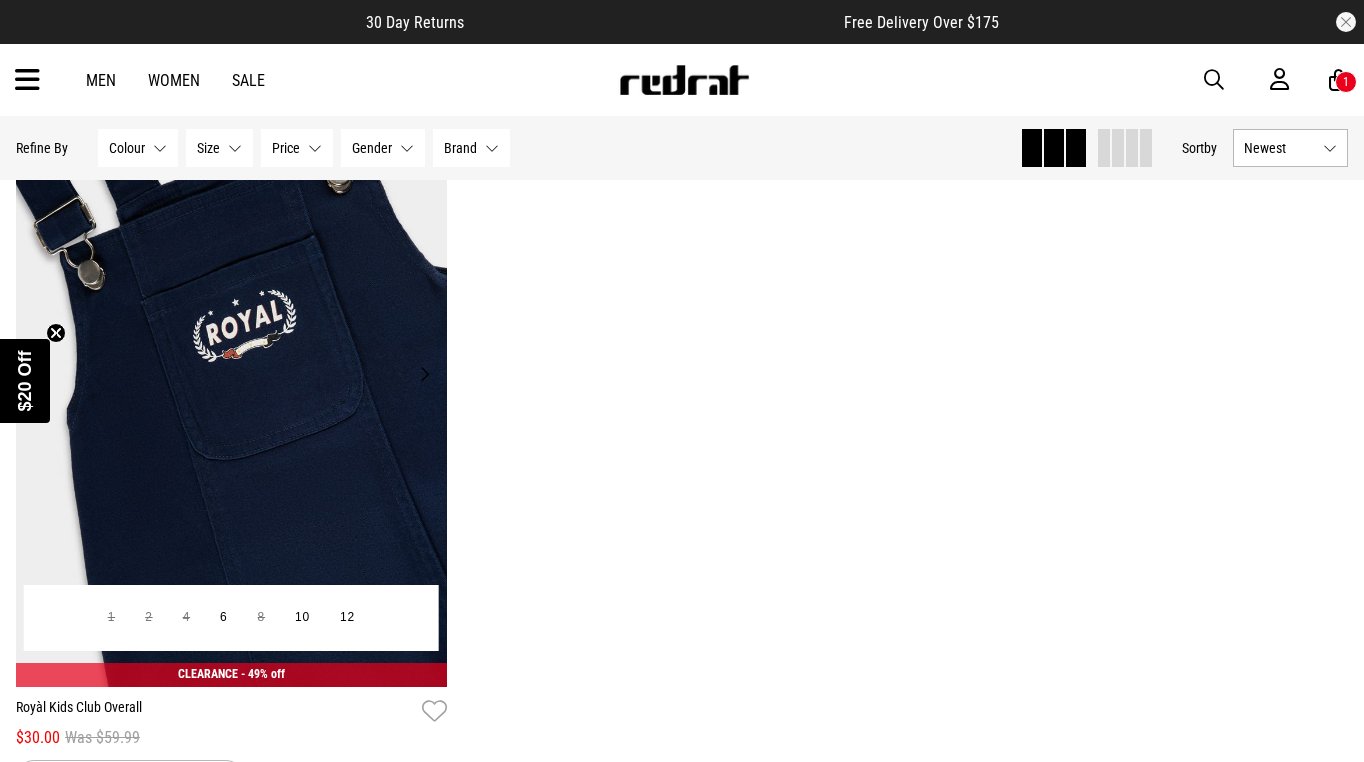 click on "Next" at bounding box center (424, 374) 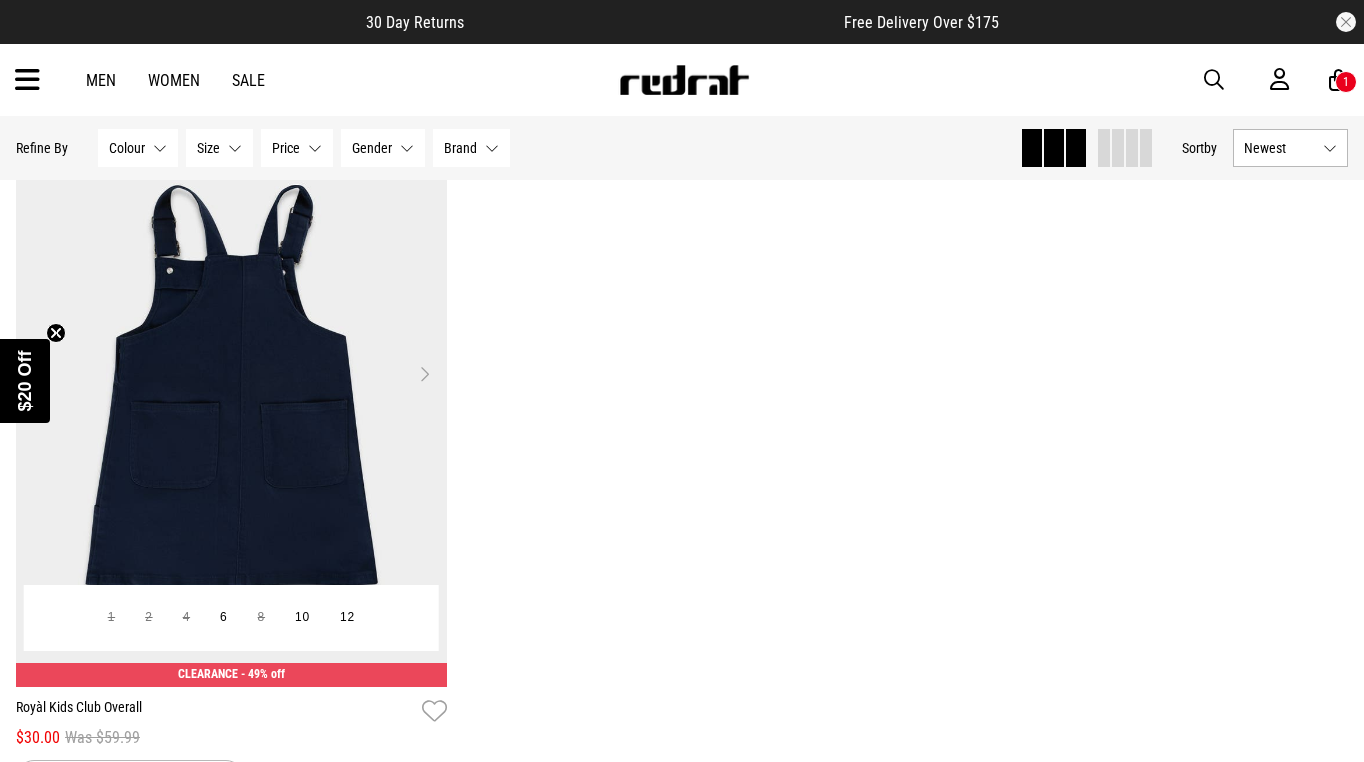 click on "Next" at bounding box center [424, 374] 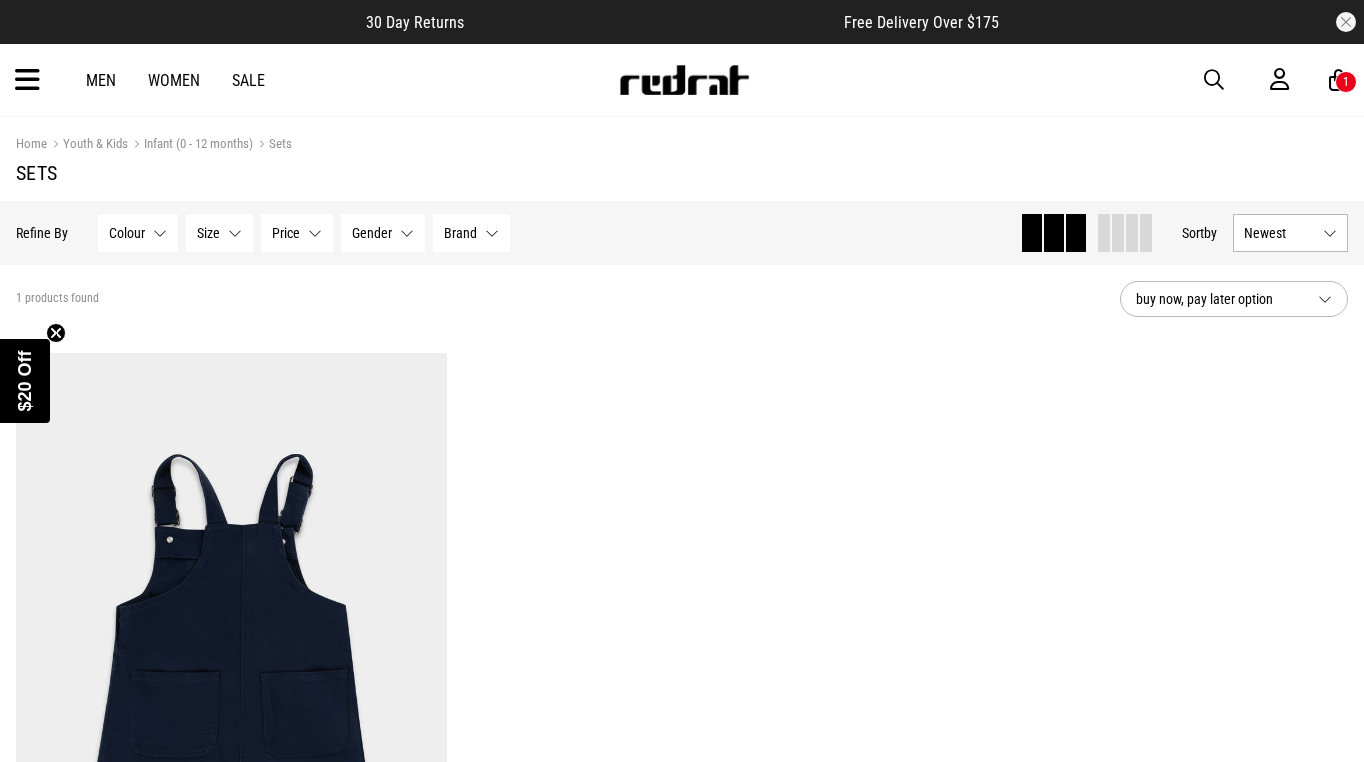 scroll, scrollTop: 0, scrollLeft: 0, axis: both 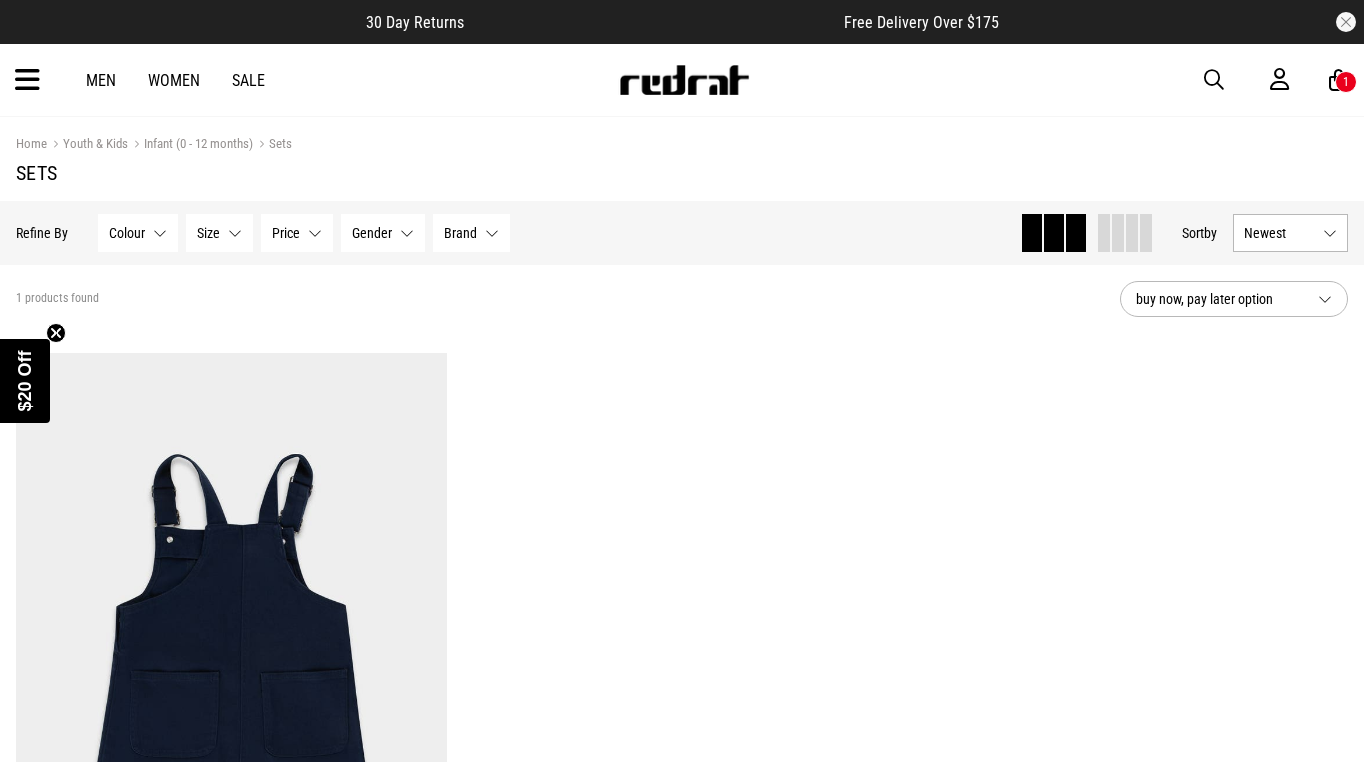 click at bounding box center (684, 80) 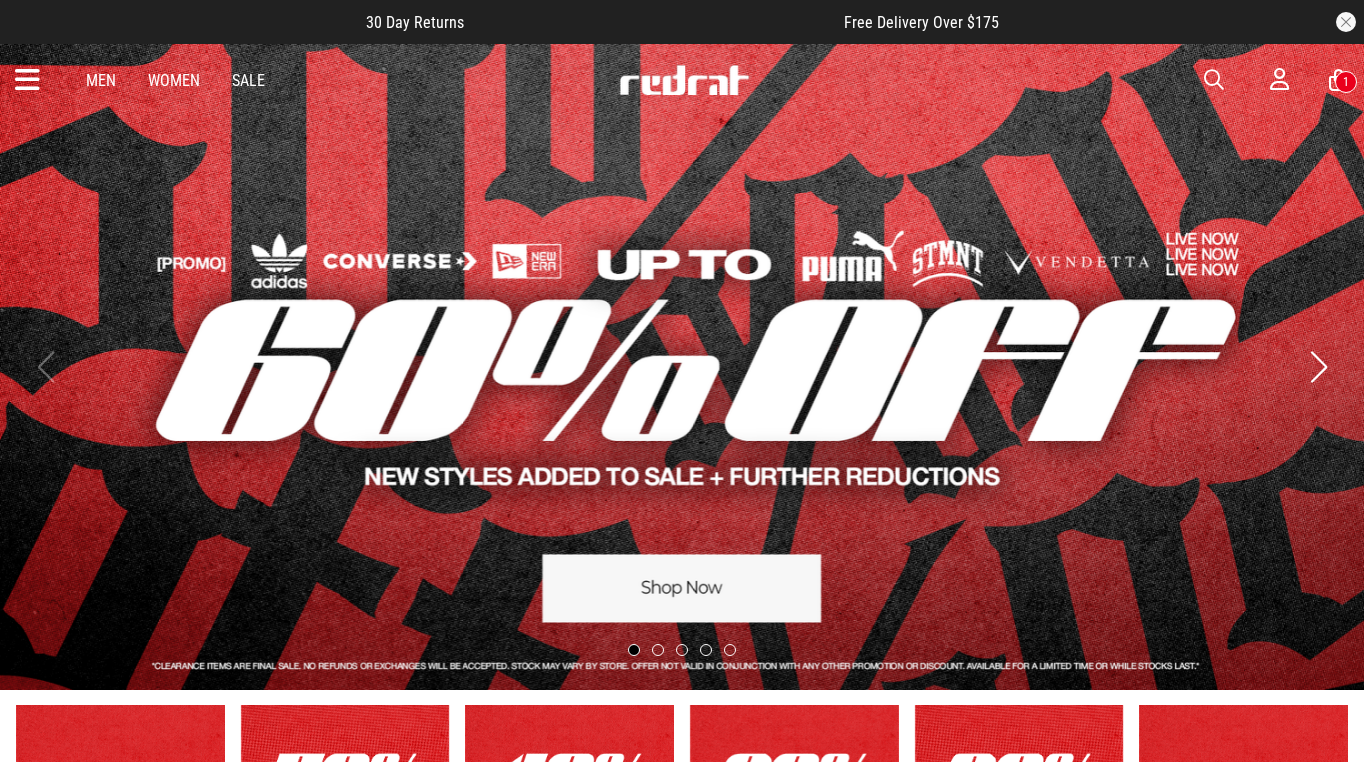 scroll, scrollTop: 0, scrollLeft: 0, axis: both 